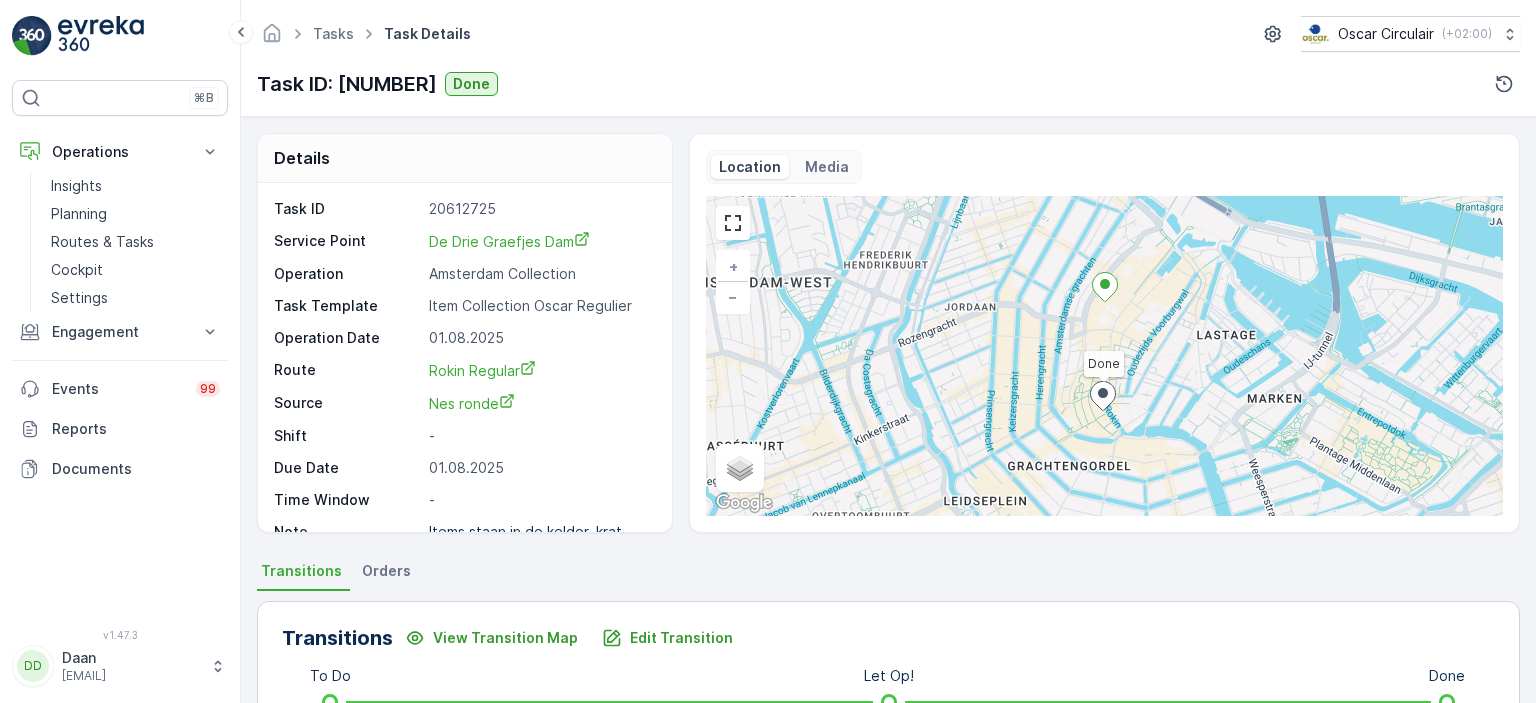 scroll, scrollTop: 0, scrollLeft: 0, axis: both 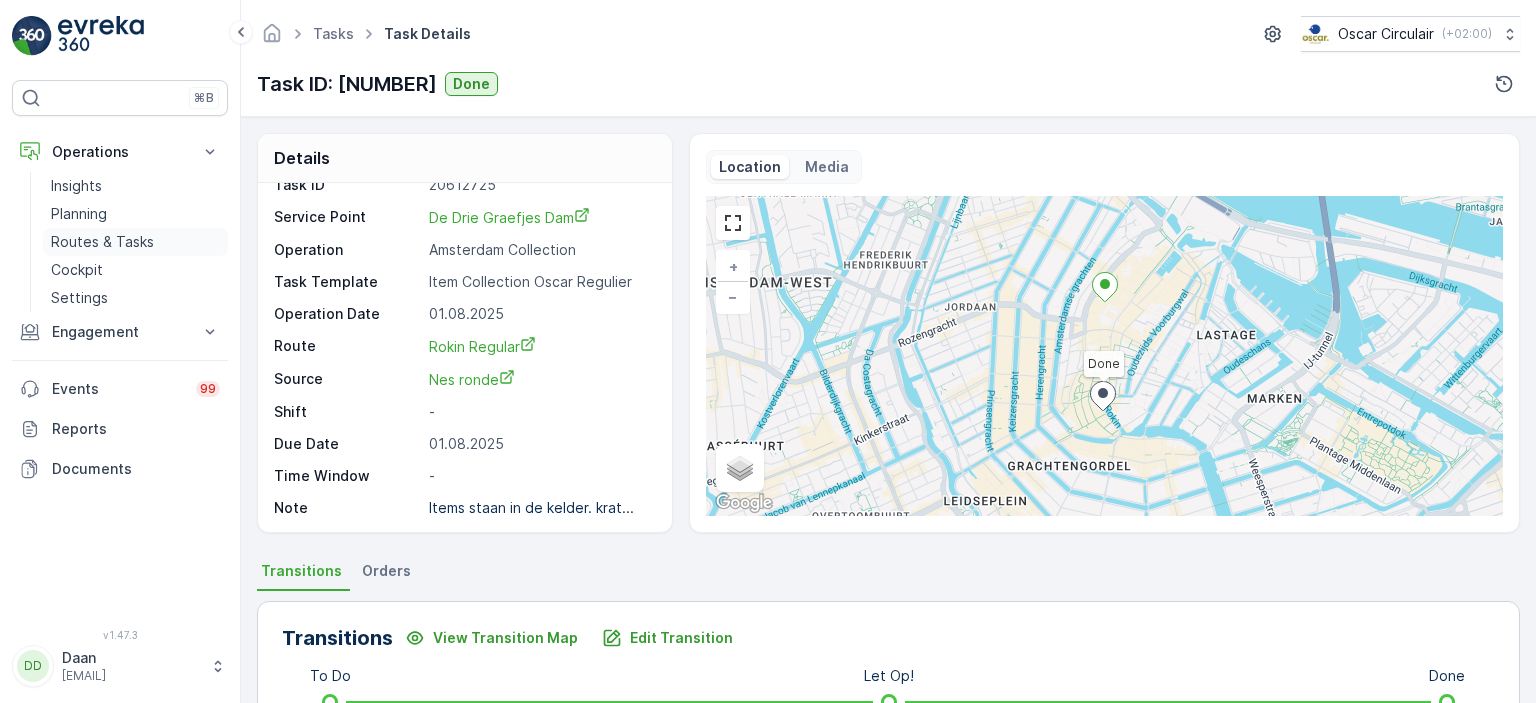 click on "Routes & Tasks" at bounding box center (102, 242) 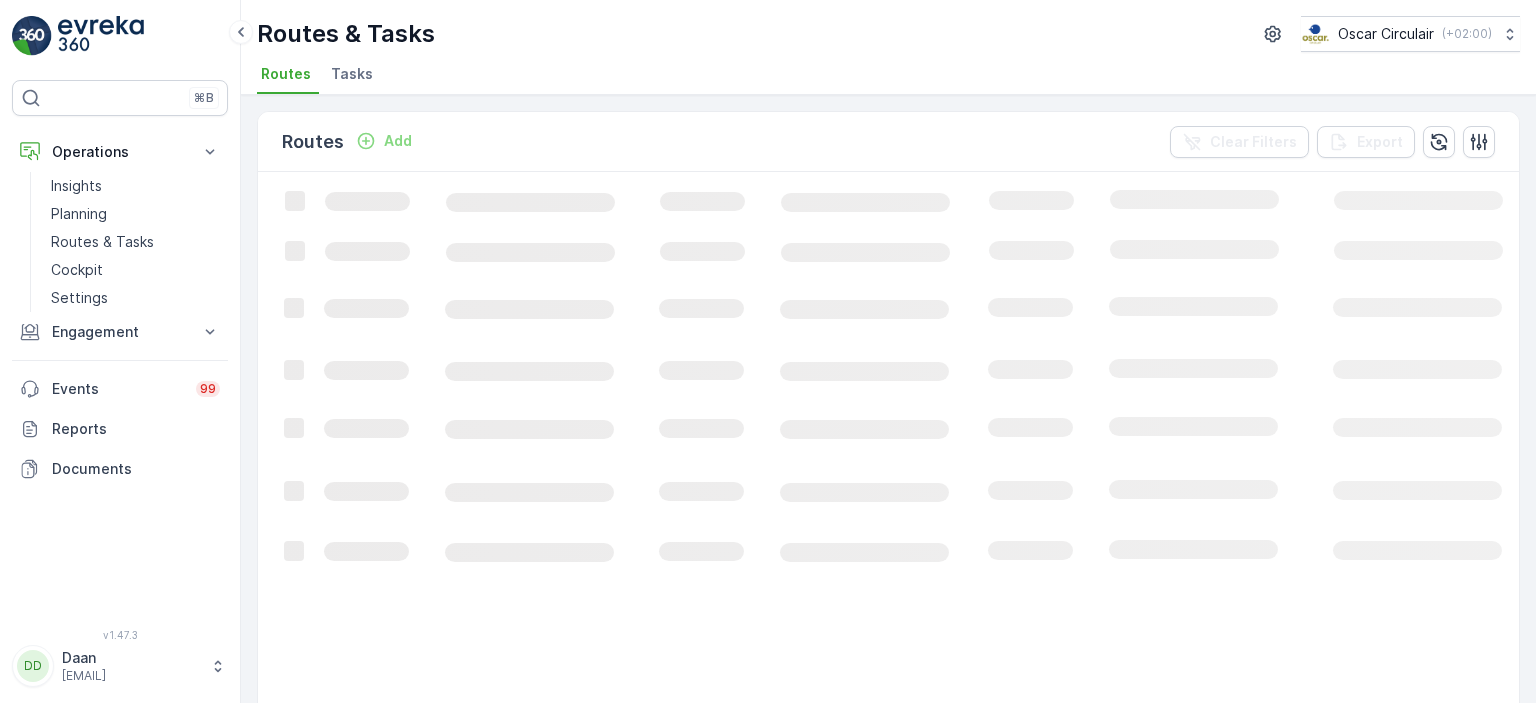 click on "Tasks" at bounding box center (352, 74) 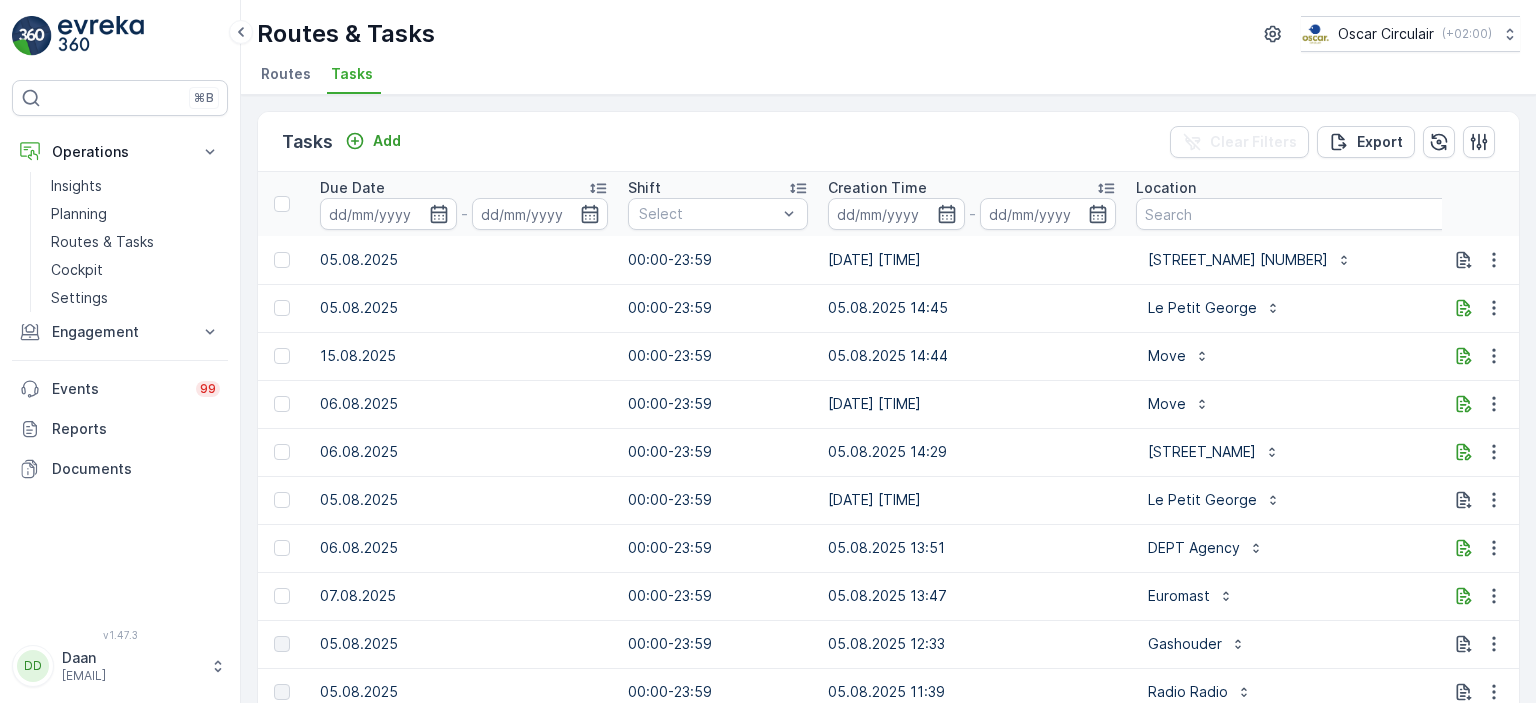 scroll, scrollTop: 0, scrollLeft: 1256, axis: horizontal 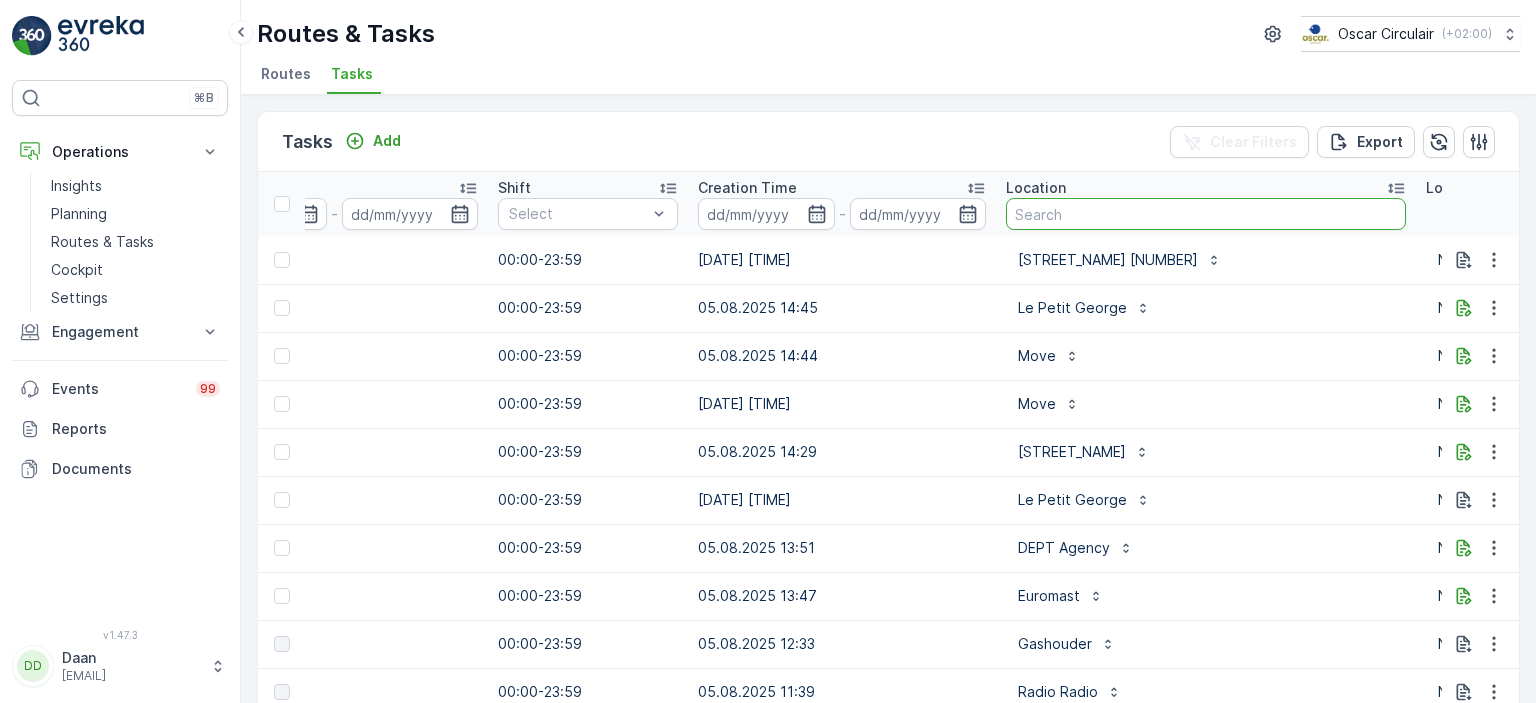 click at bounding box center [1206, 214] 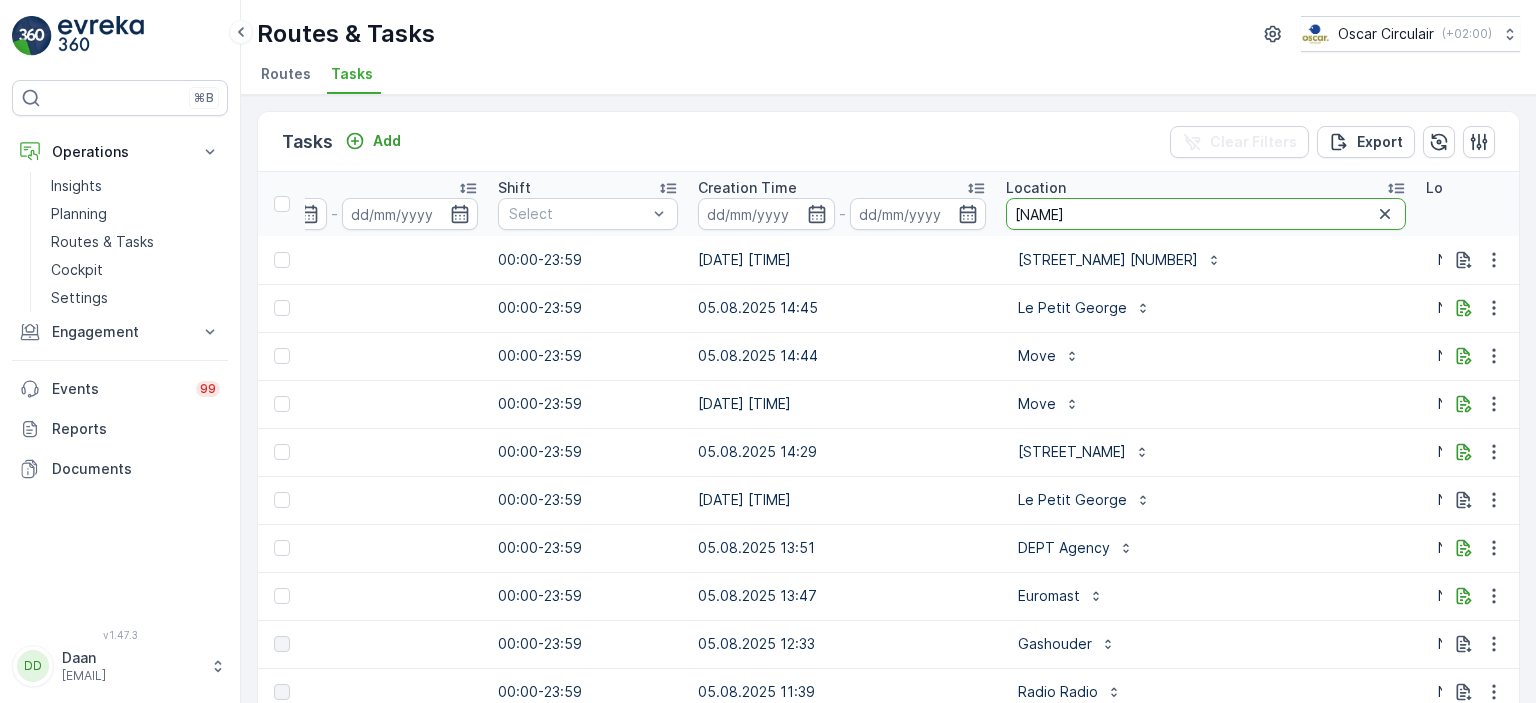 type on "[NAME]" 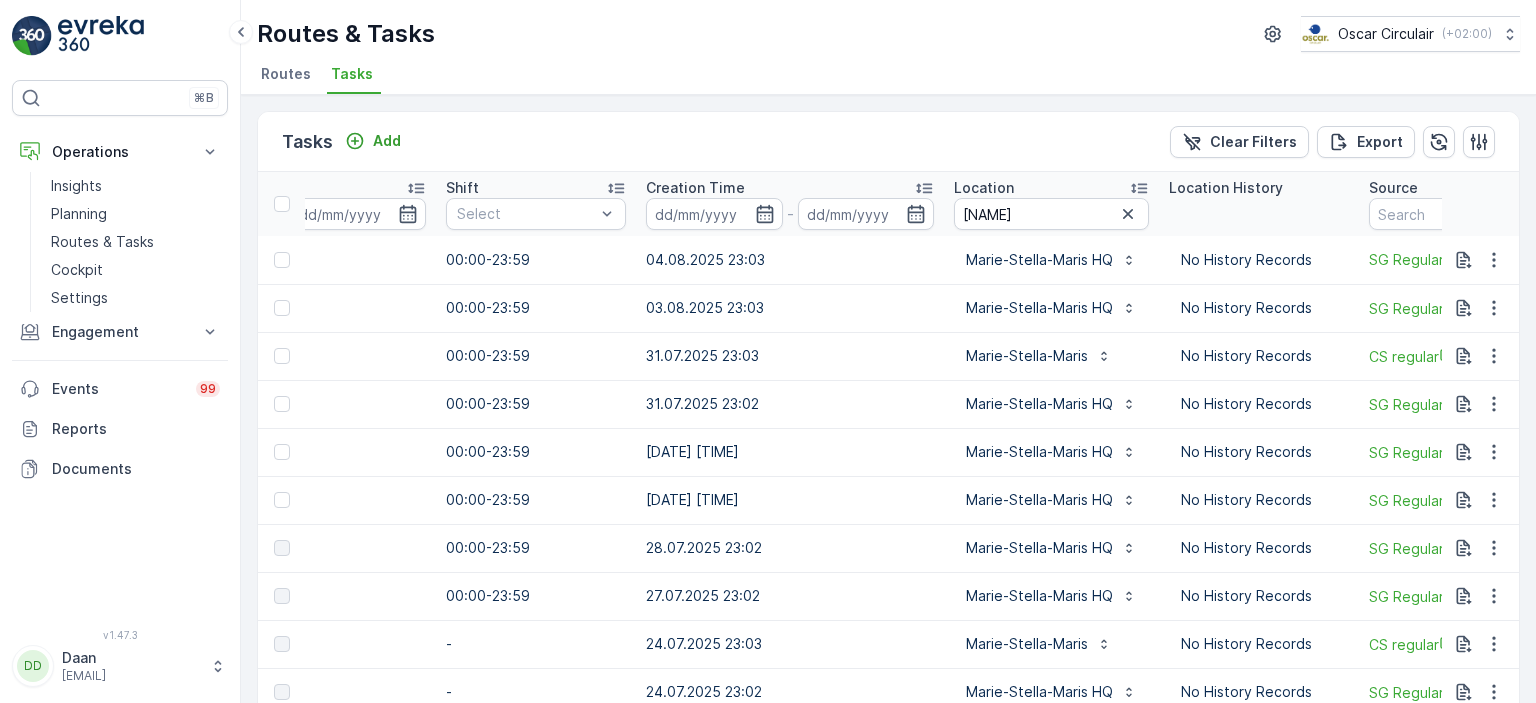scroll, scrollTop: 0, scrollLeft: 1309, axis: horizontal 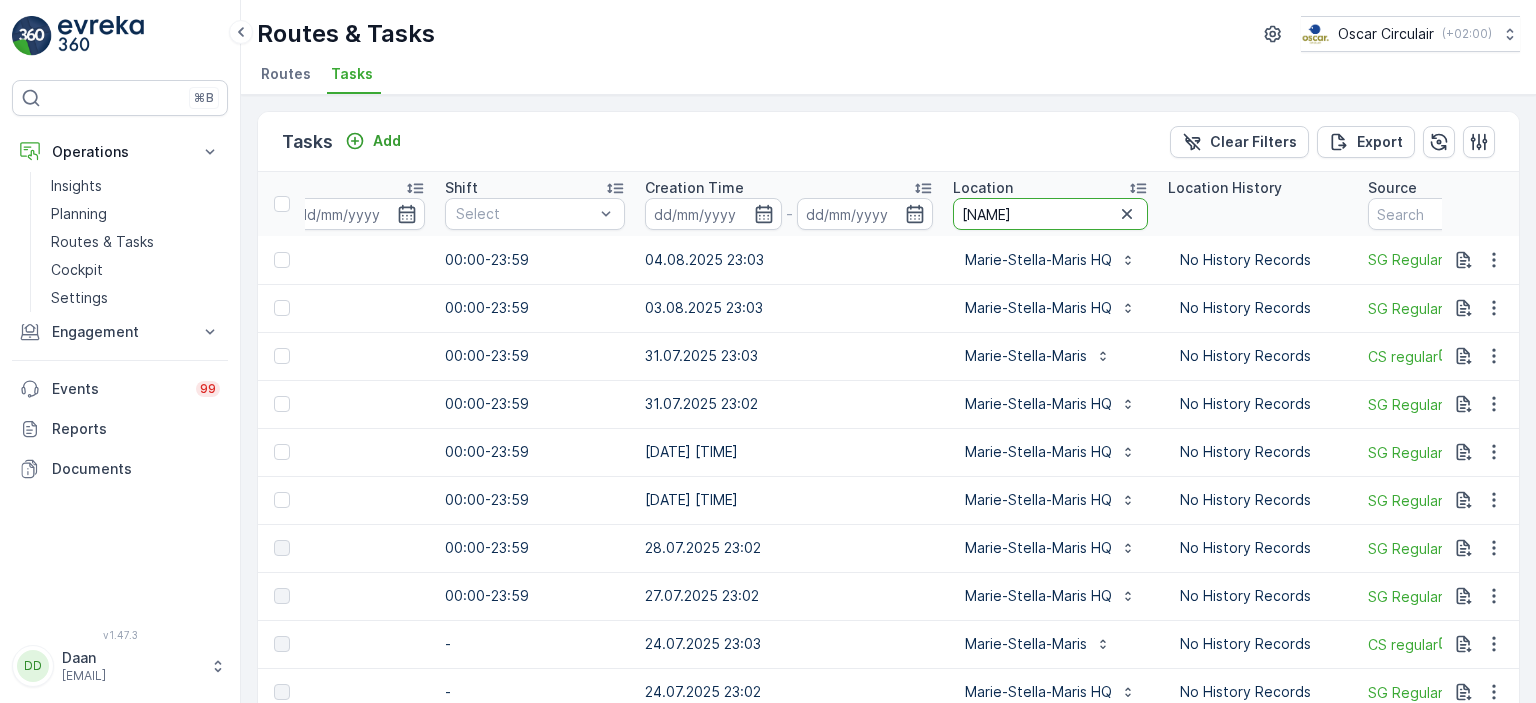 click on "[NAME]" at bounding box center (1050, 214) 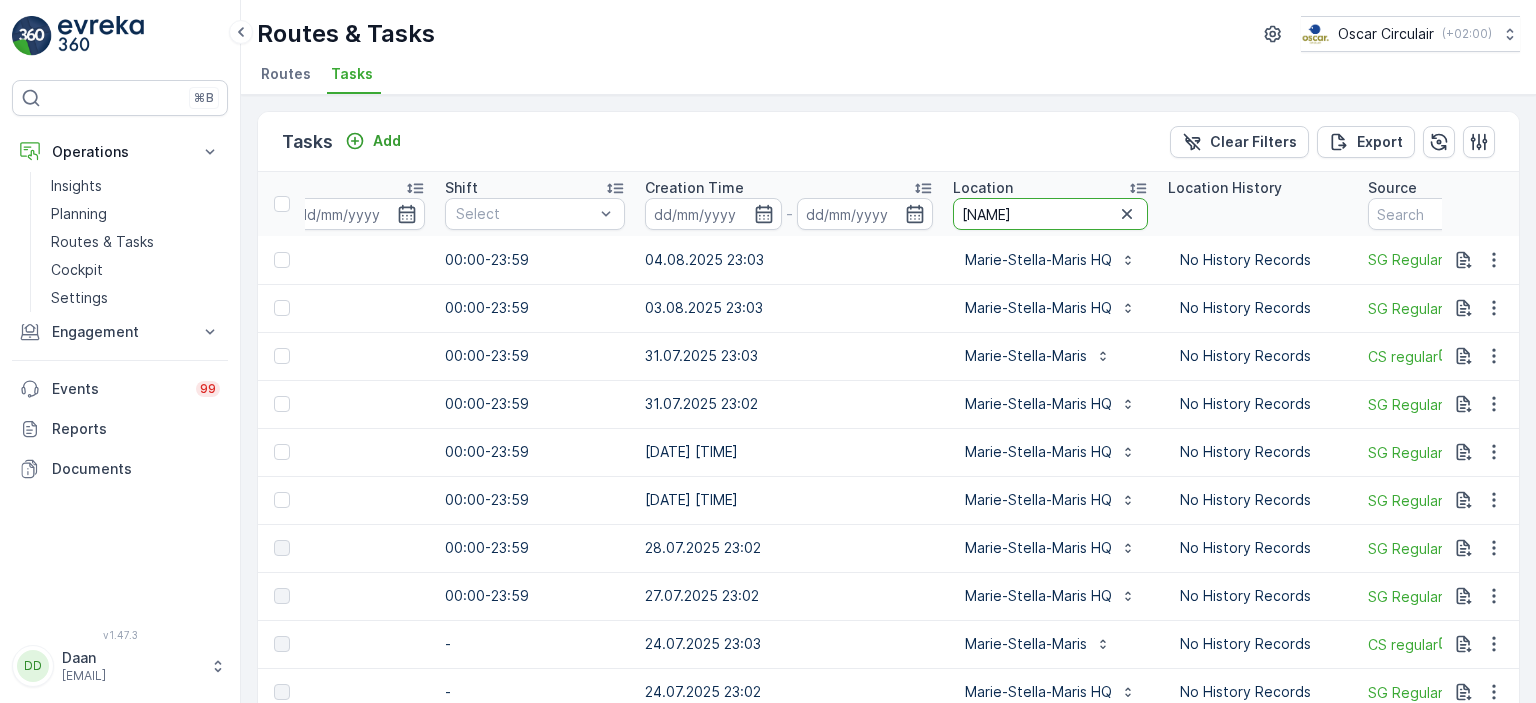 type on "[NAME]" 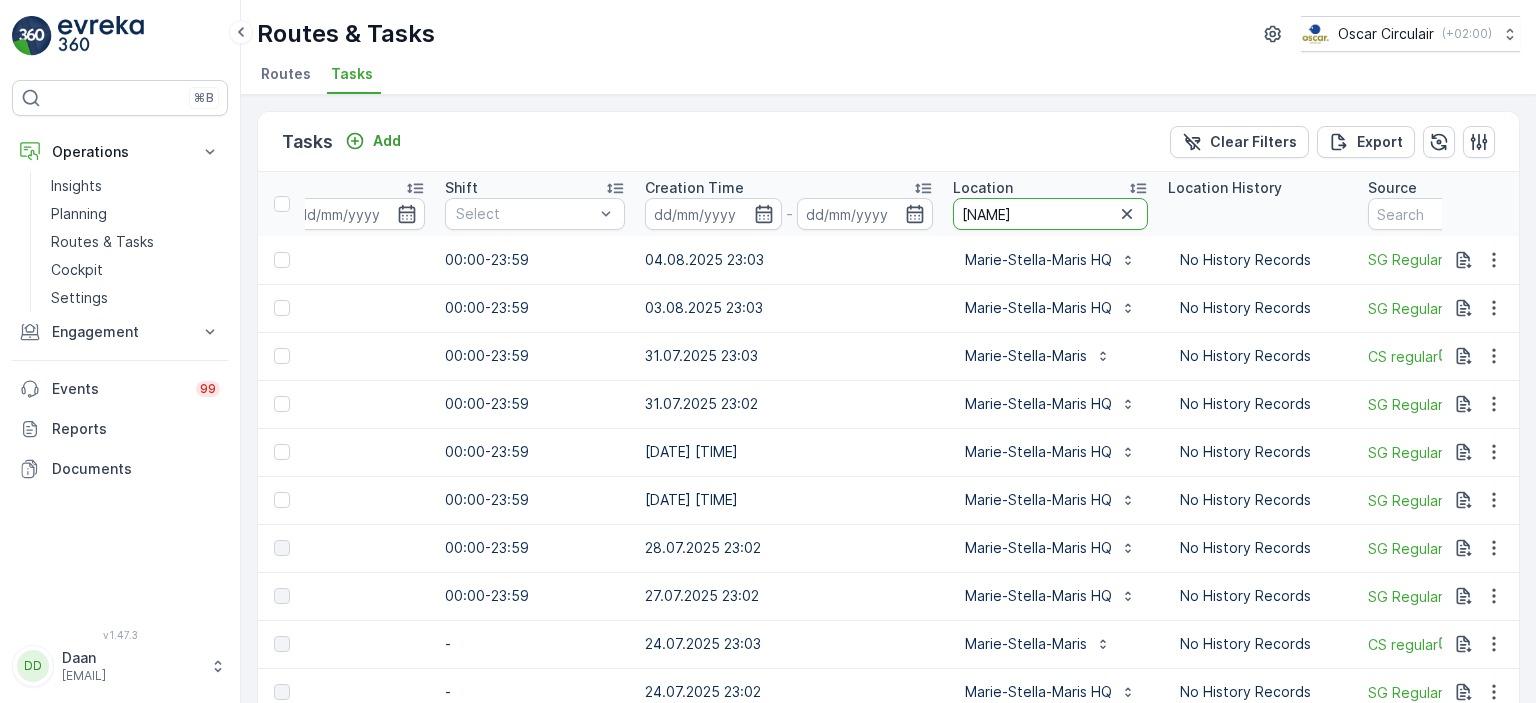 scroll, scrollTop: 0, scrollLeft: 0, axis: both 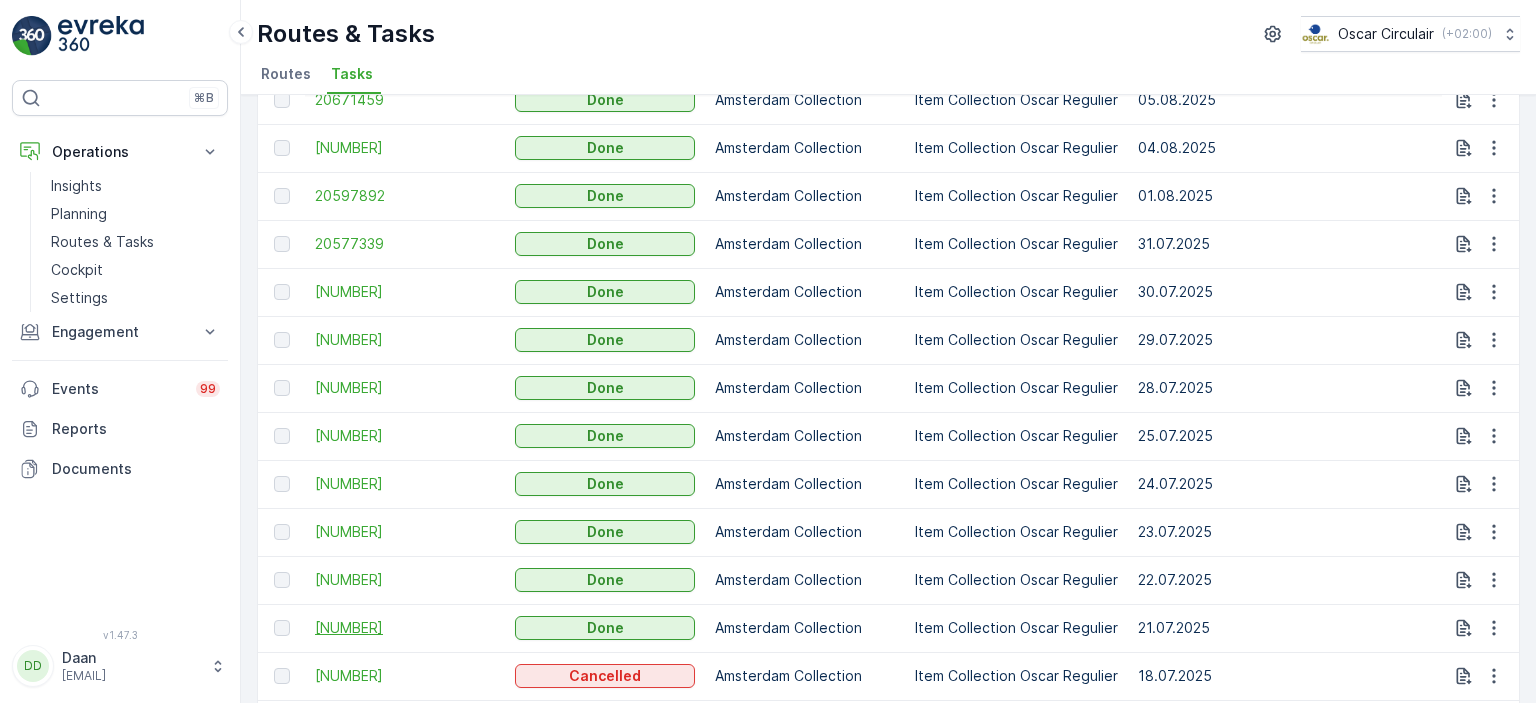 click on "[NUMBER]" at bounding box center (405, 628) 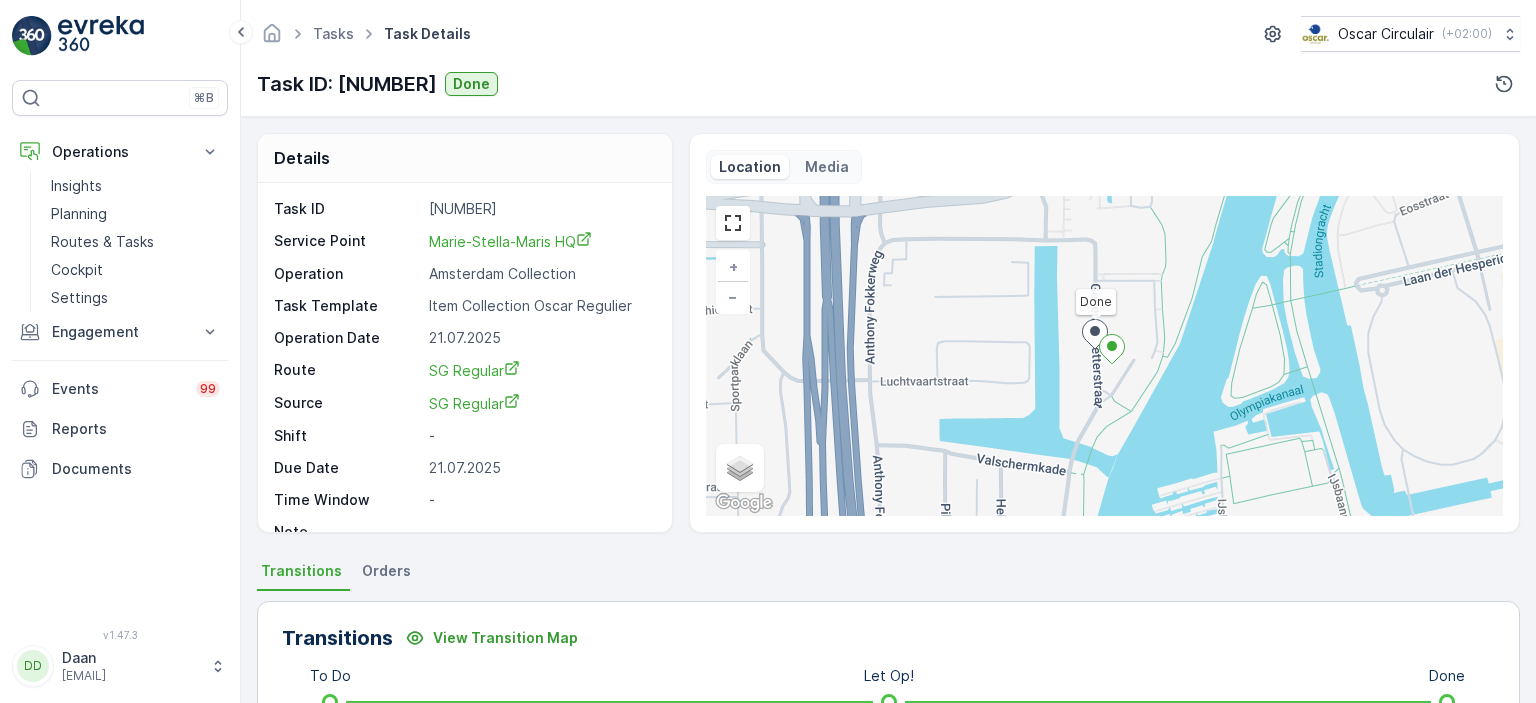 scroll, scrollTop: 24, scrollLeft: 0, axis: vertical 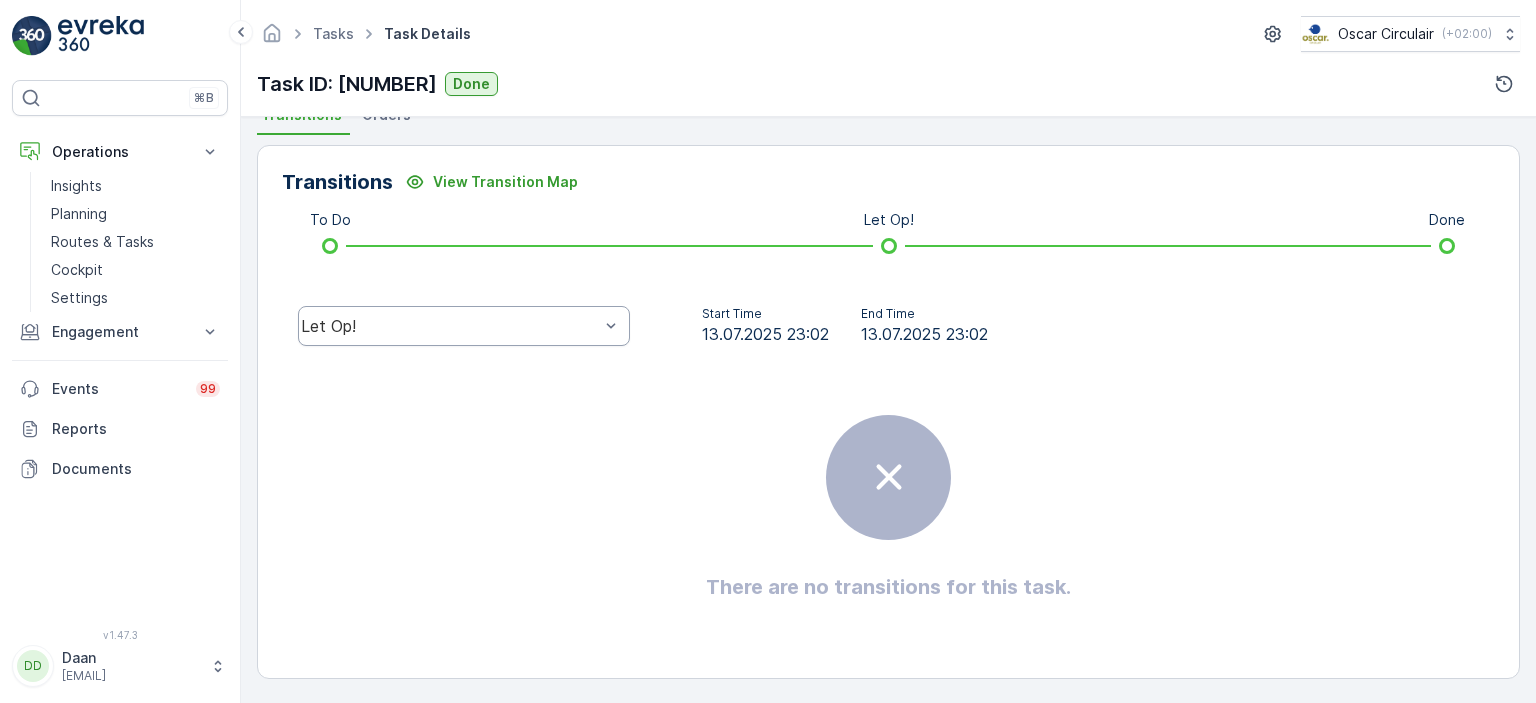 click on "Let Op!" at bounding box center (450, 326) 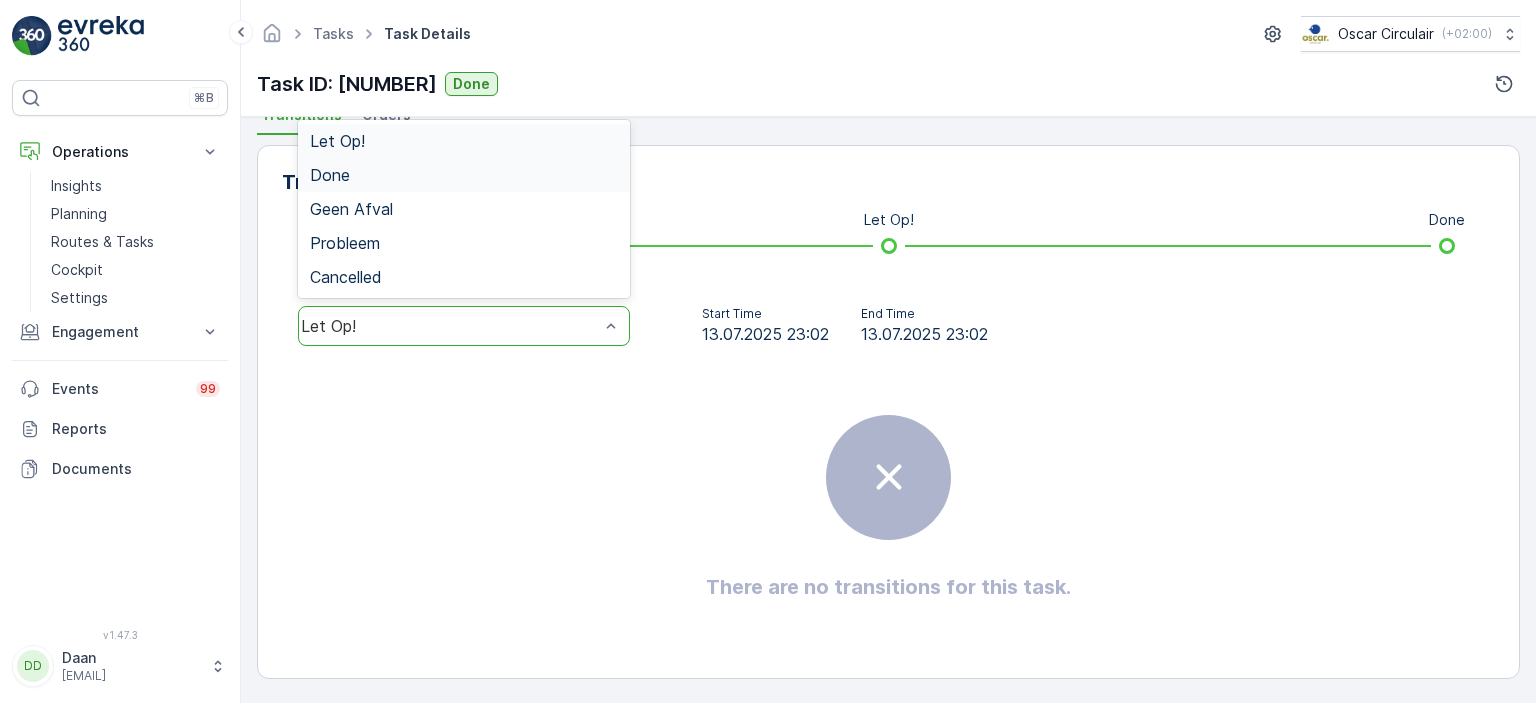 click on "Done" at bounding box center [464, 175] 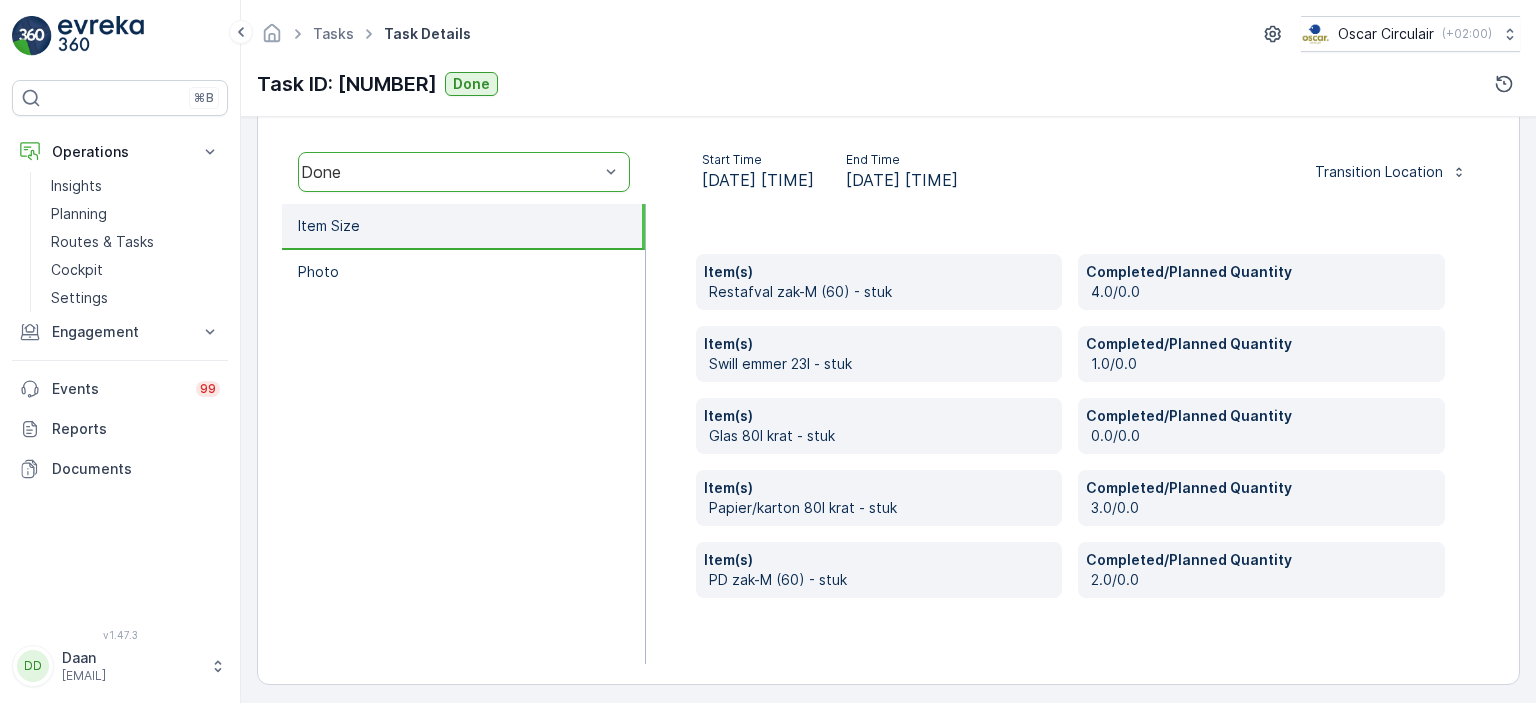 scroll, scrollTop: 615, scrollLeft: 0, axis: vertical 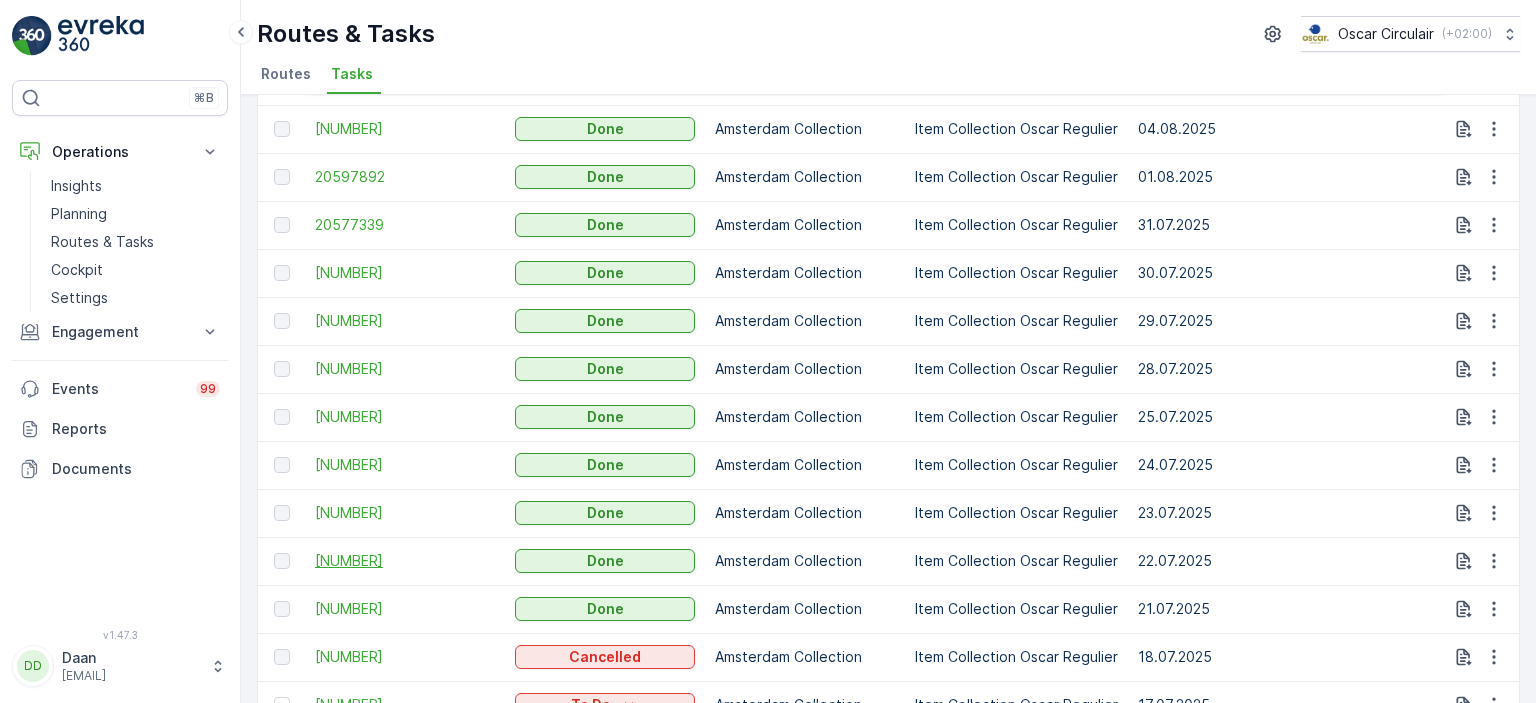 click on "[NUMBER]" at bounding box center (405, 561) 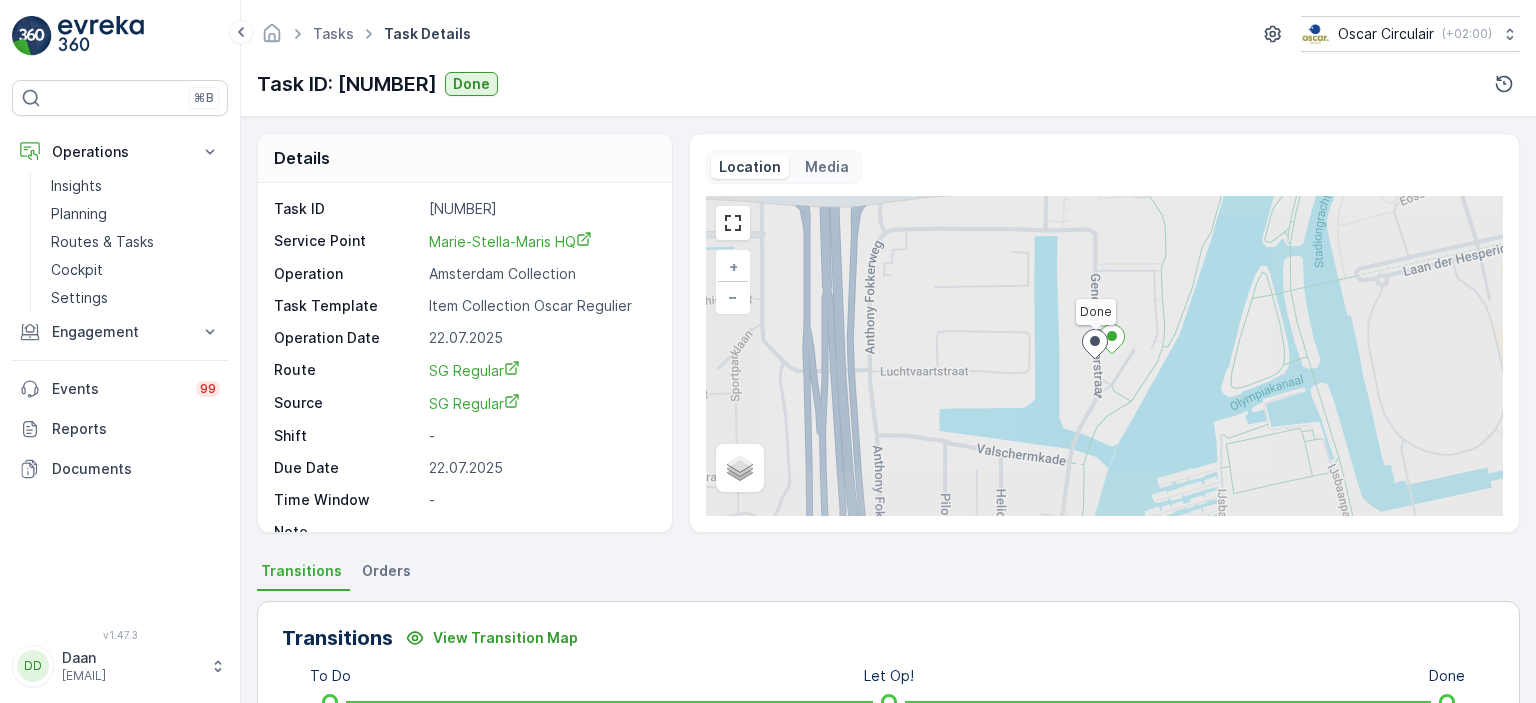 scroll, scrollTop: 24, scrollLeft: 0, axis: vertical 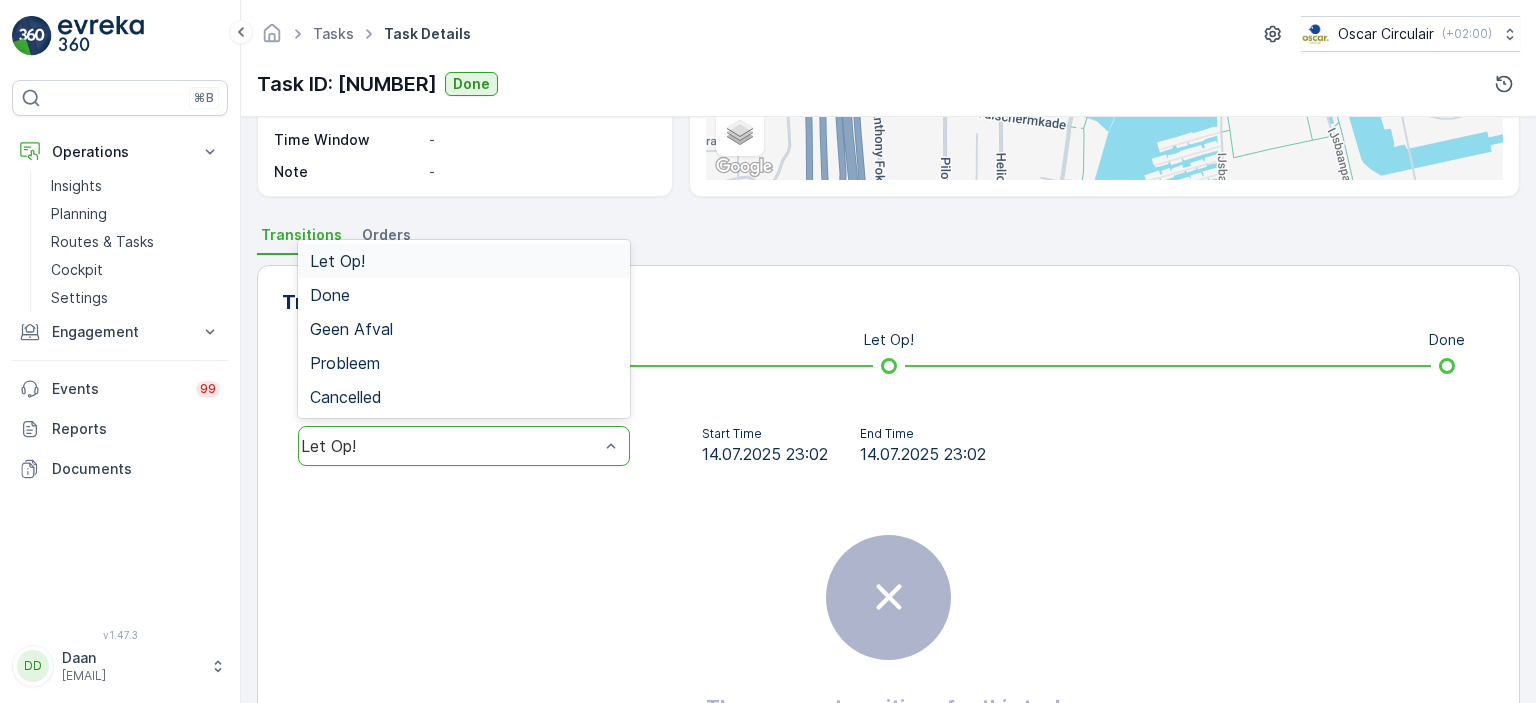 click on "Let Op!" at bounding box center [464, 446] 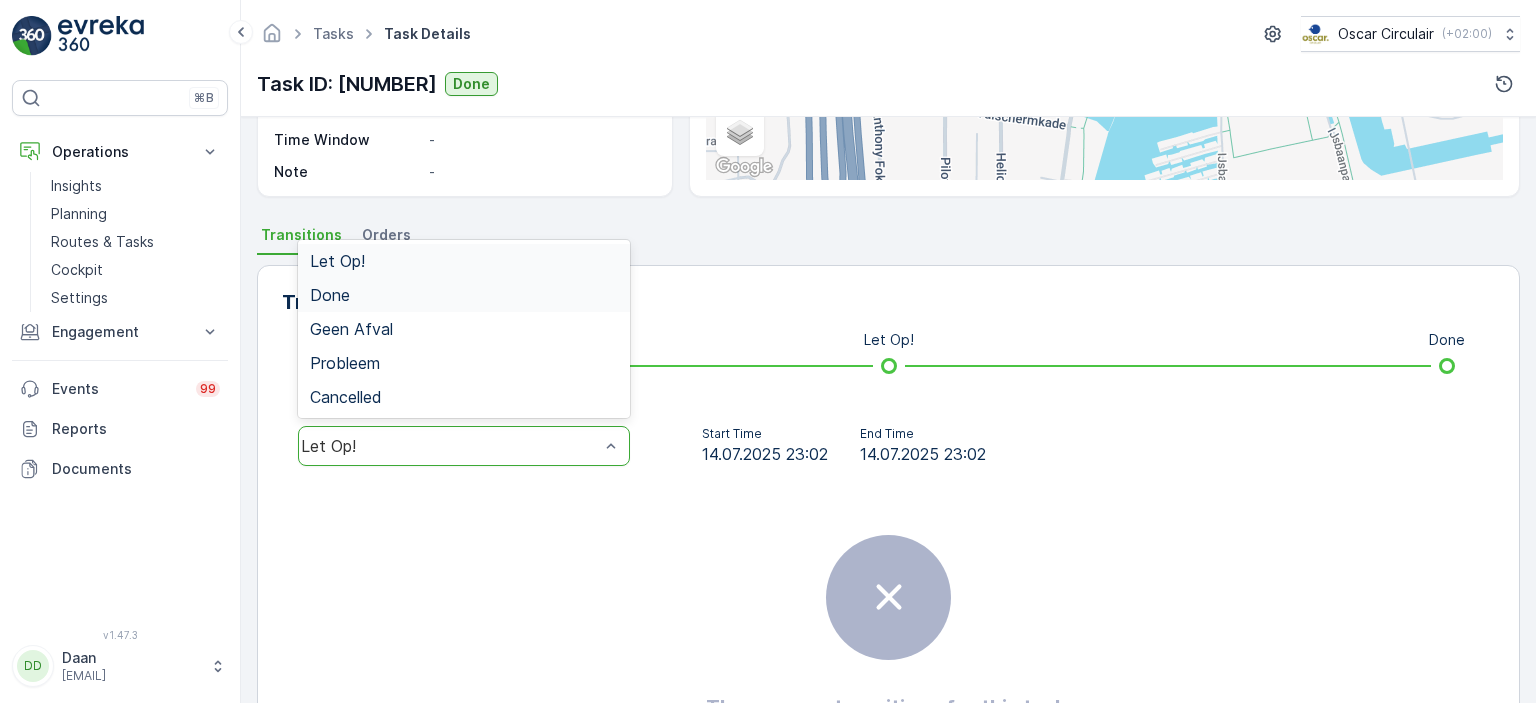 click on "Done" at bounding box center [464, 295] 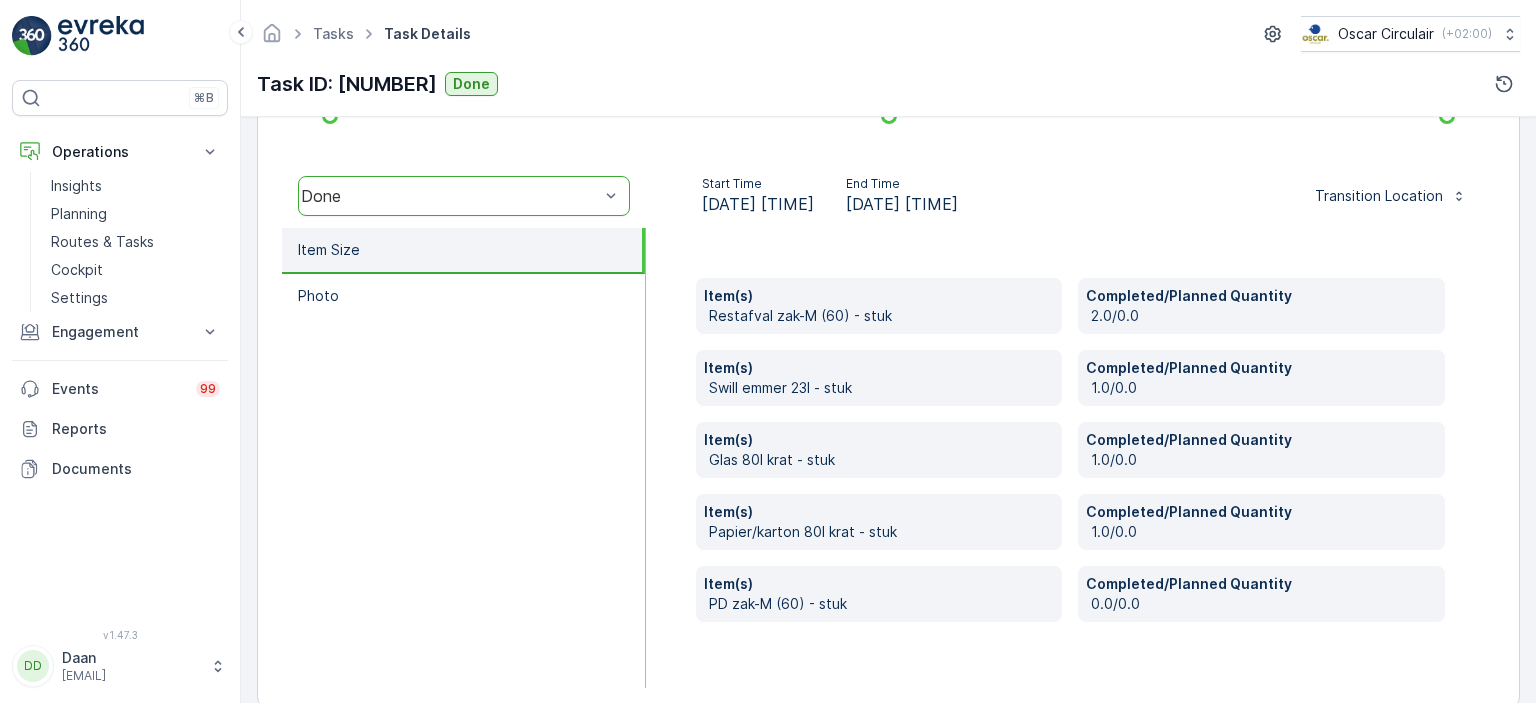 scroll, scrollTop: 587, scrollLeft: 0, axis: vertical 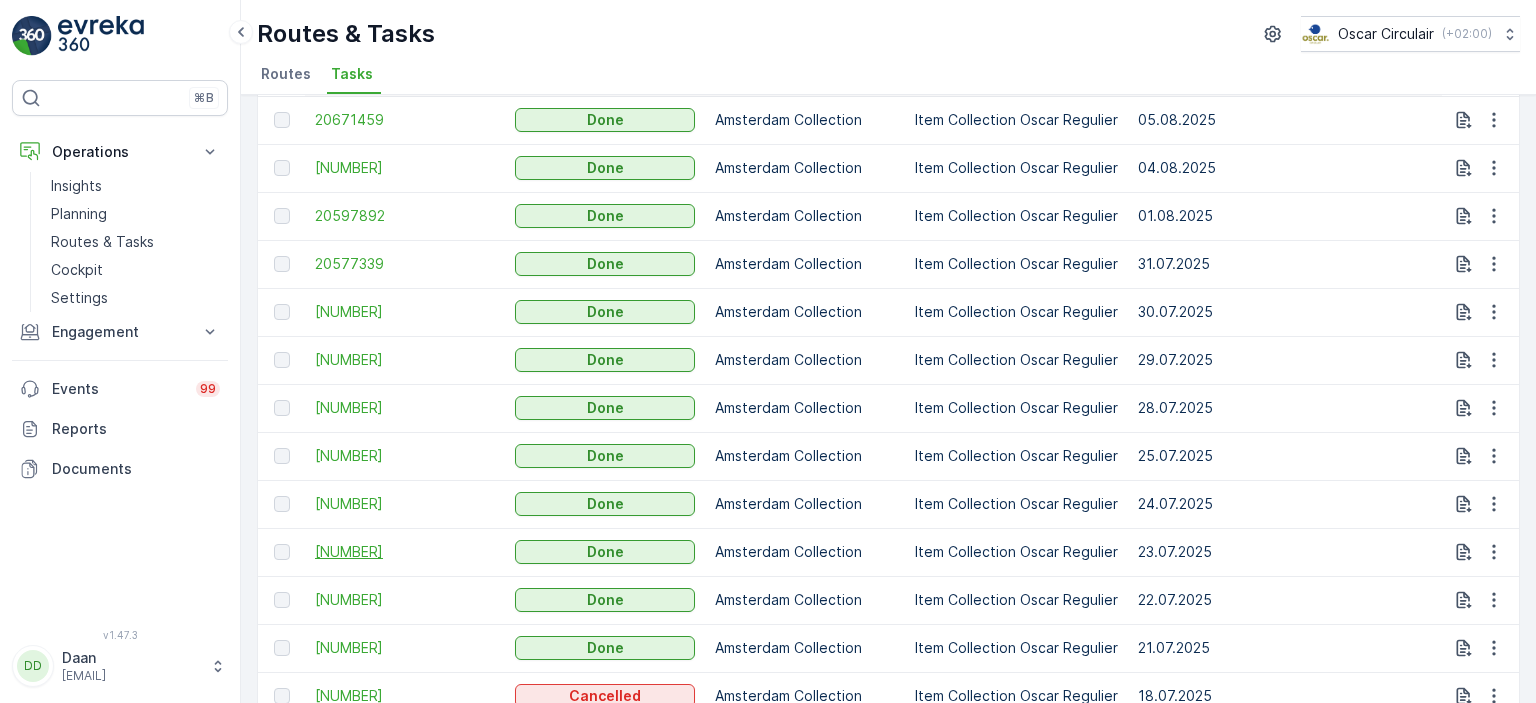 click on "[NUMBER]" at bounding box center [405, 552] 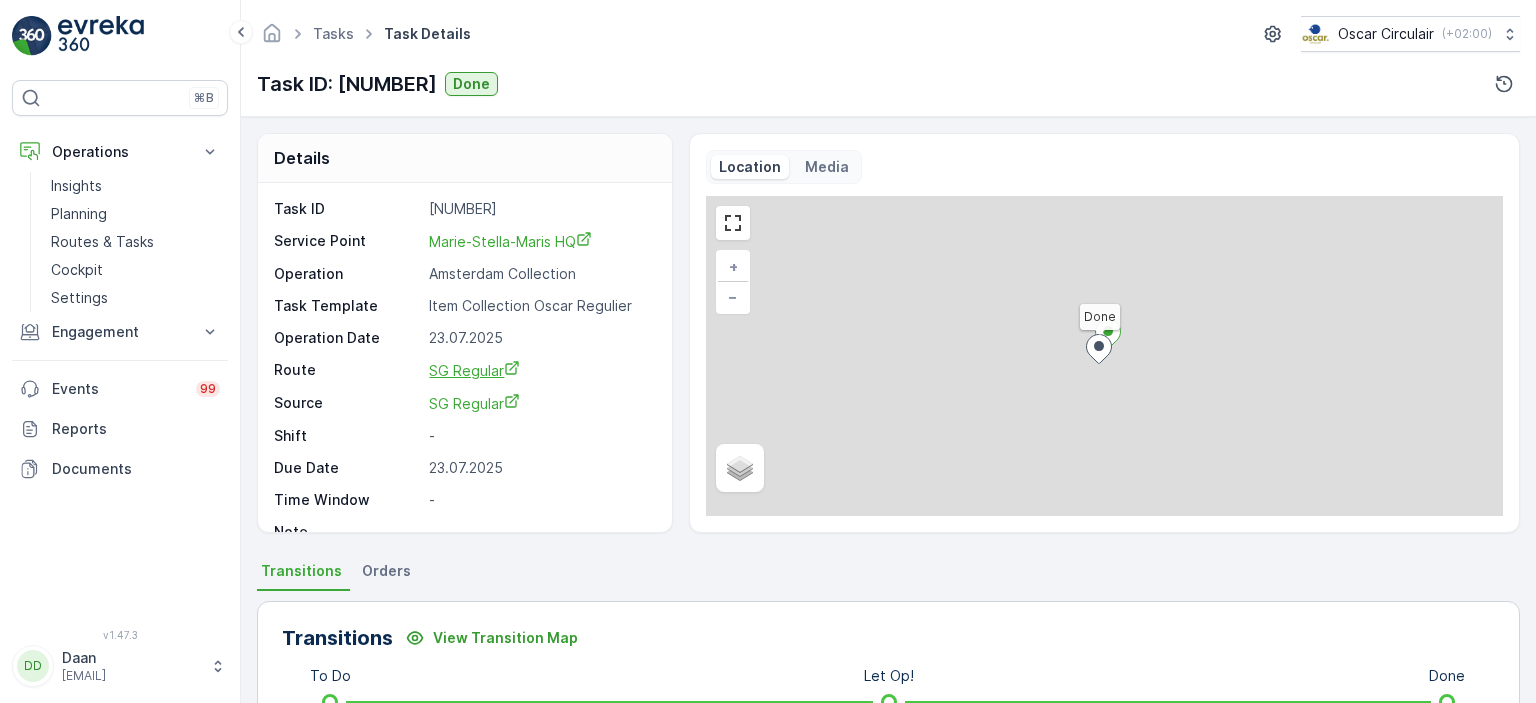 scroll, scrollTop: 24, scrollLeft: 0, axis: vertical 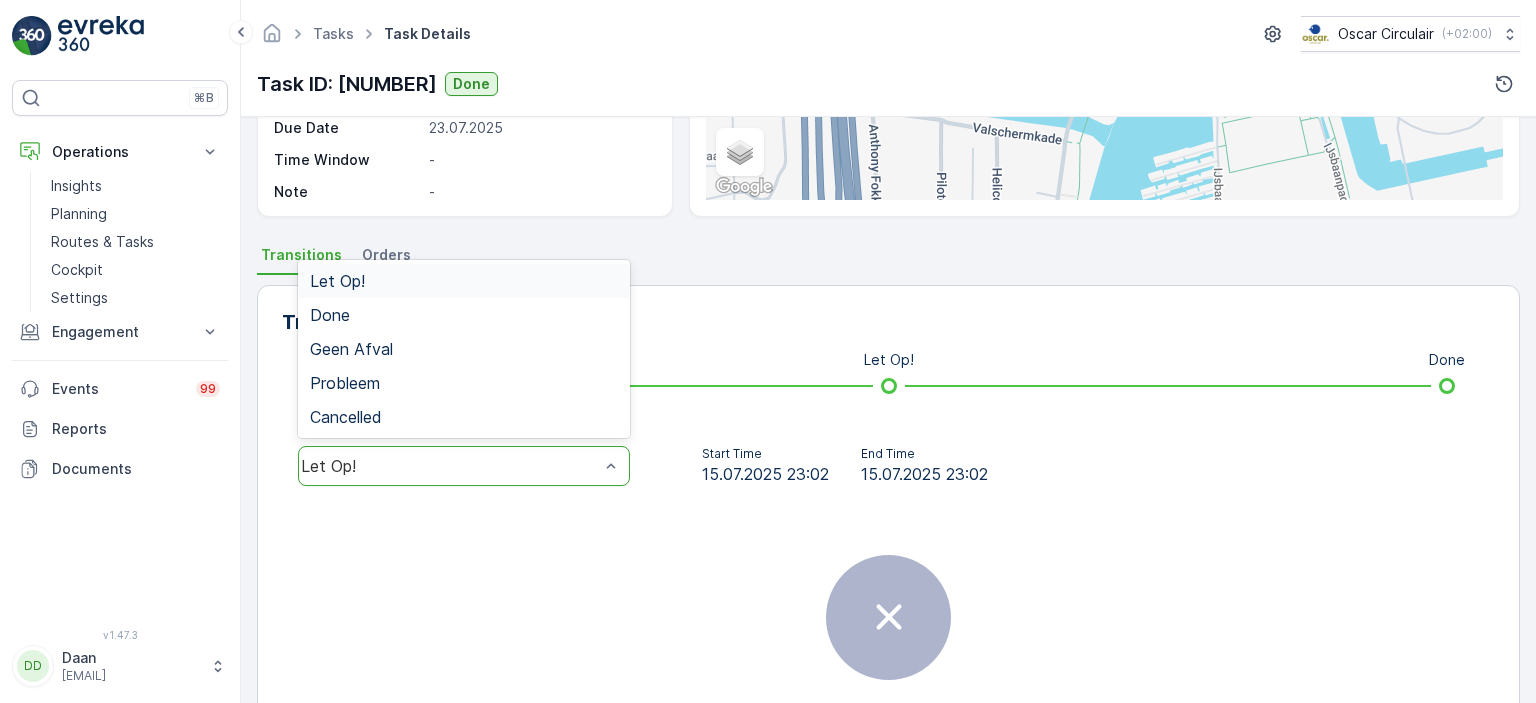 click on "Let Op!" at bounding box center (450, 466) 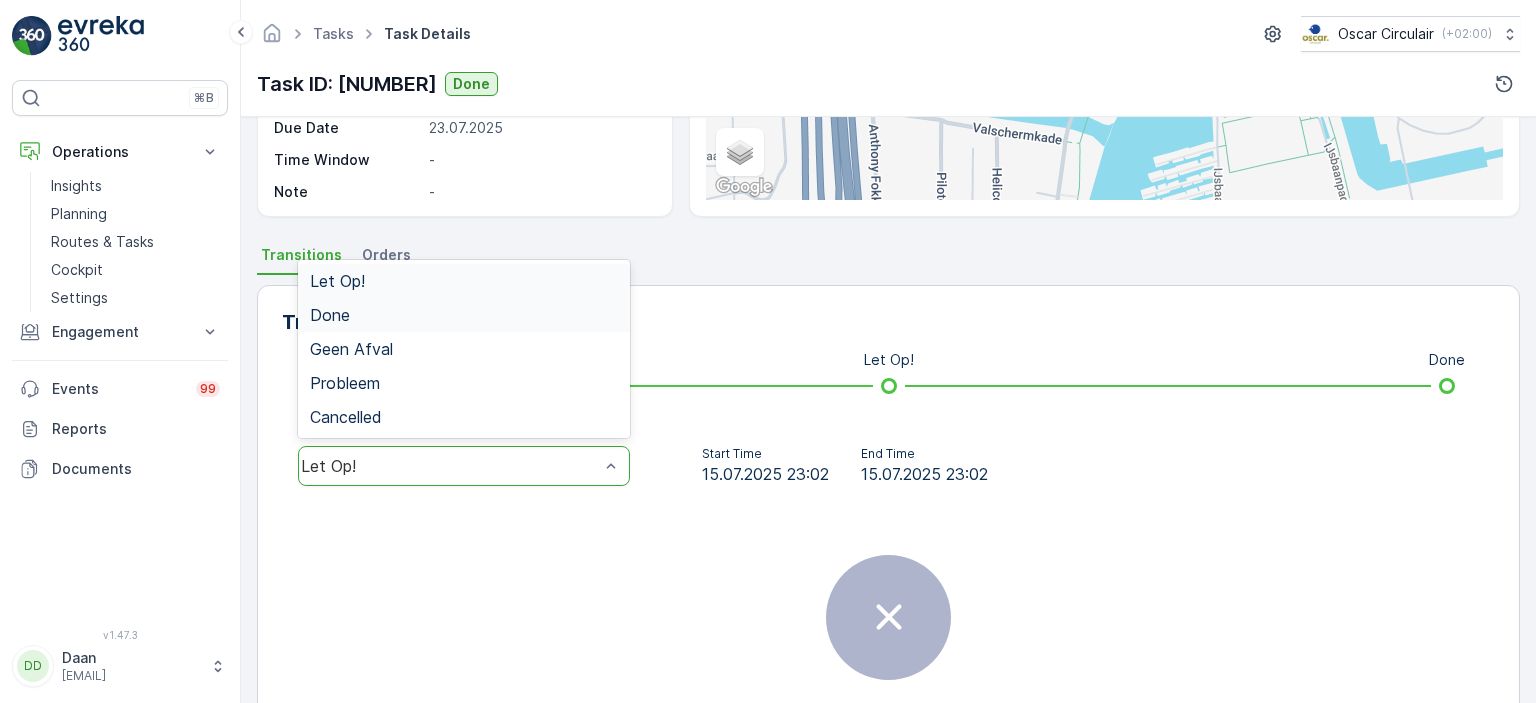 click on "Done" at bounding box center (464, 315) 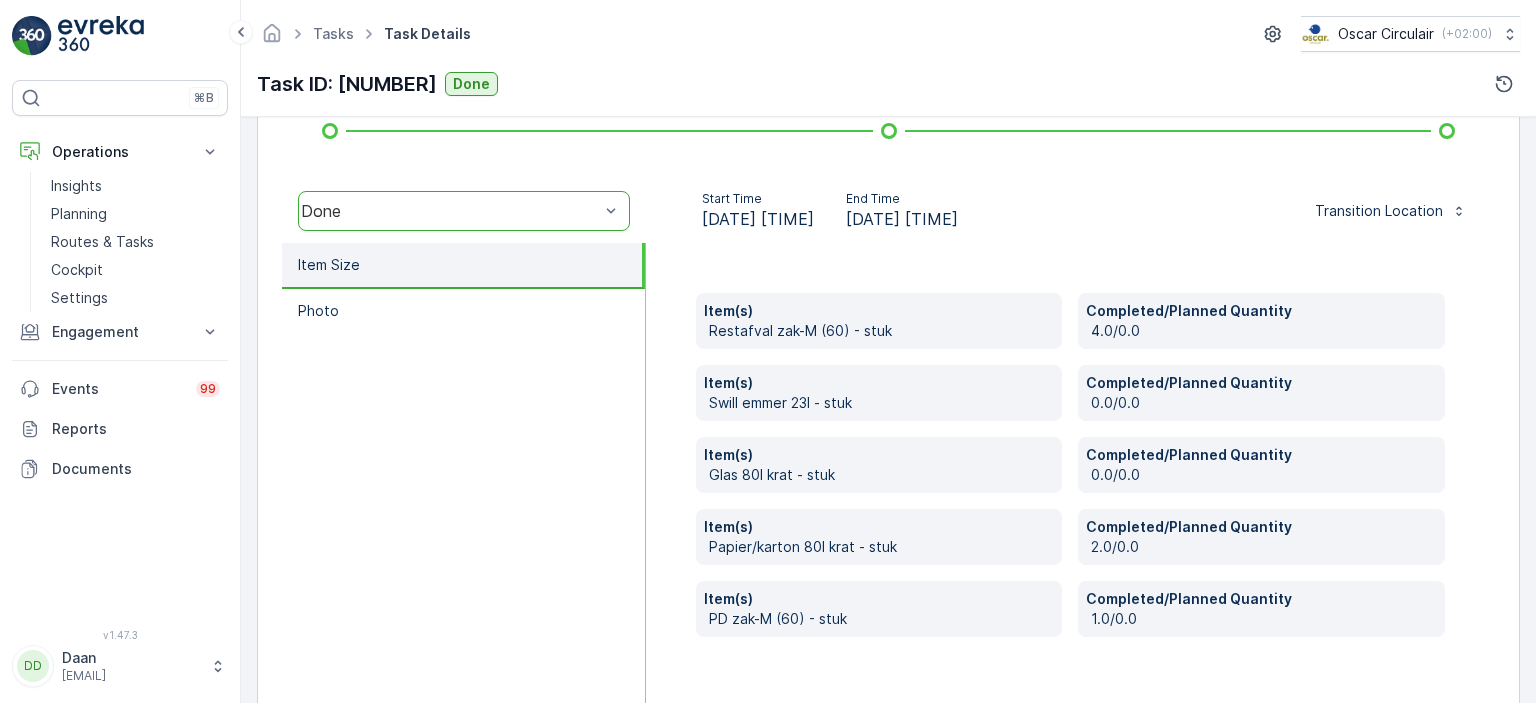 scroll, scrollTop: 616, scrollLeft: 0, axis: vertical 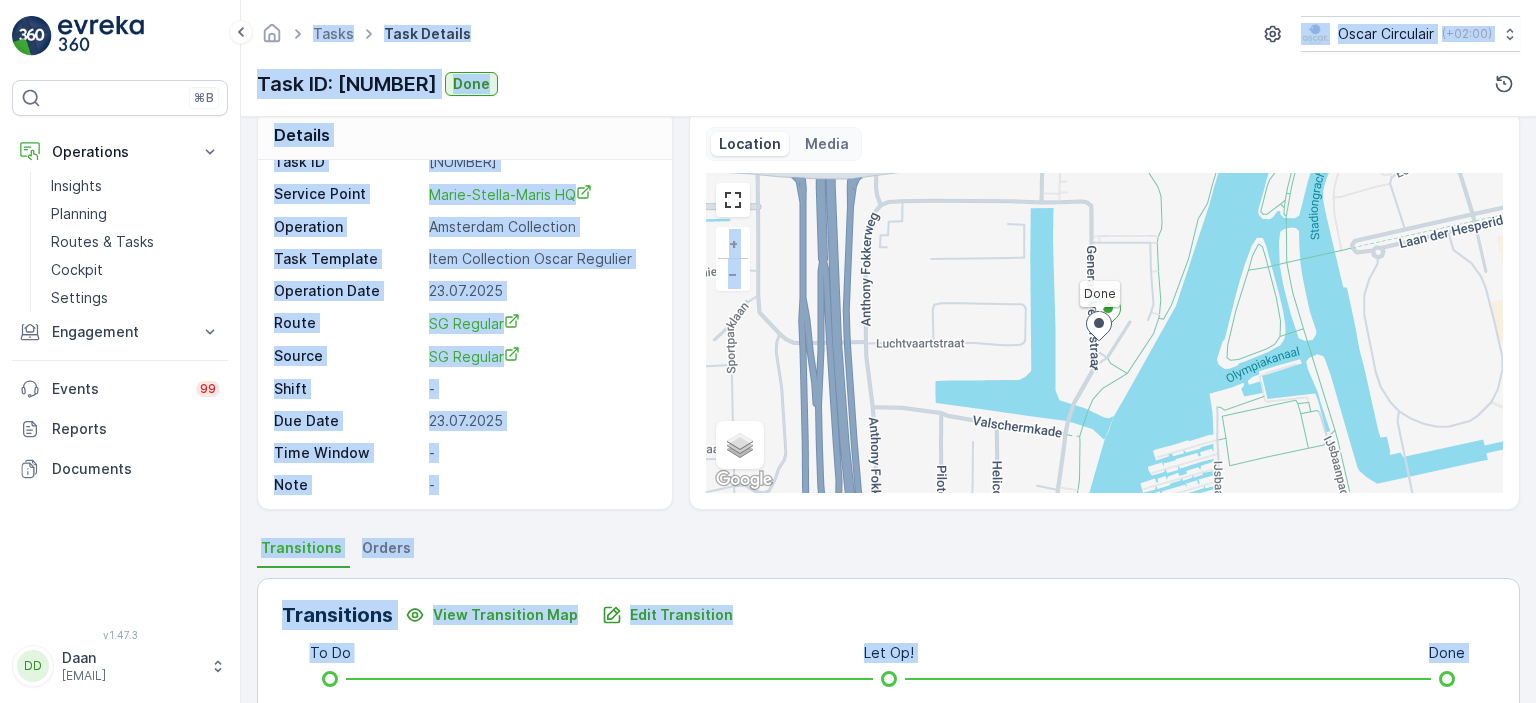 drag, startPoint x: 603, startPoint y: 448, endPoint x: 192, endPoint y: -26, distance: 627.3731 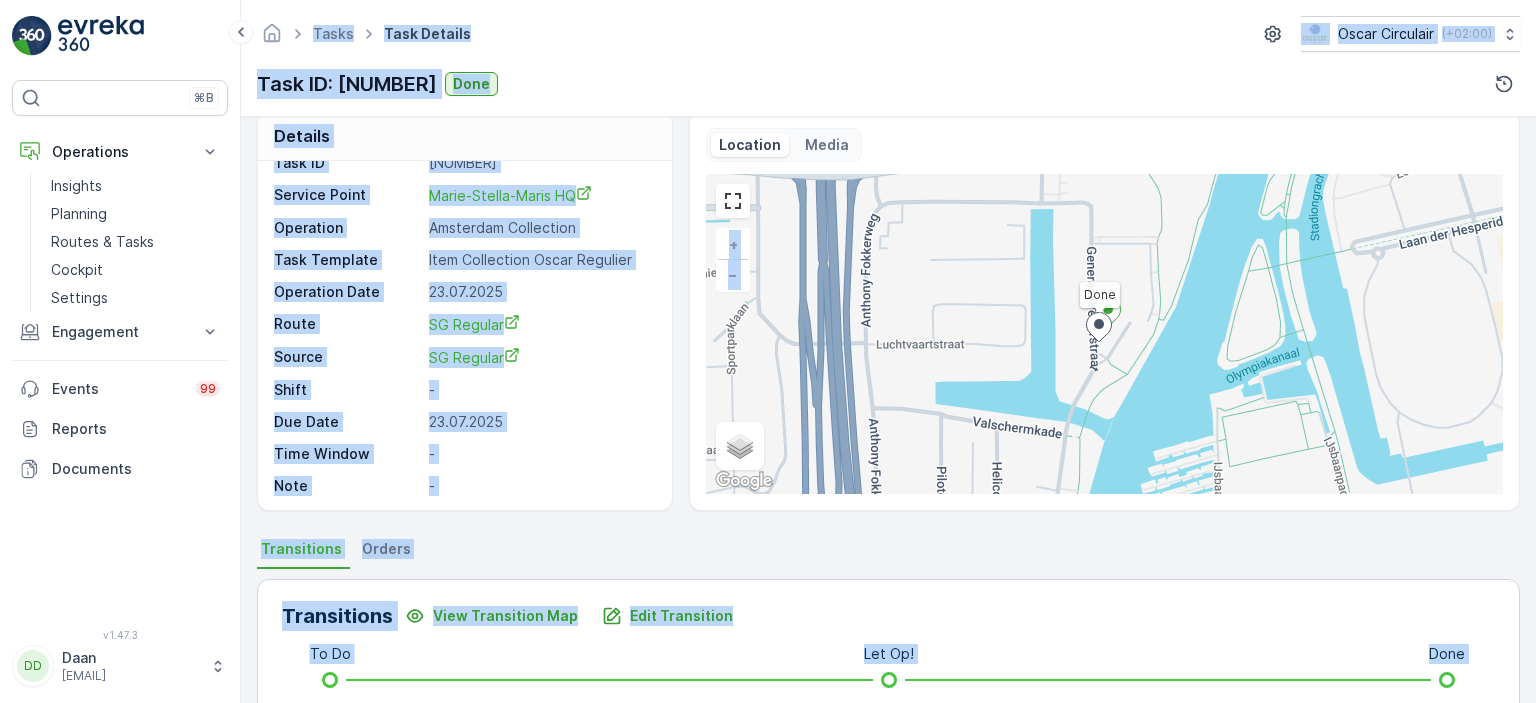 click on "⌘B Operations Insights Planning Routes & Tasks Cockpit Settings Engagement Insights Entities Contacts Service Points Orders Pricing Engine Events 99 Reports Documents v 1.47.3 DD Daan daan@[EMAIL] Tasks Task Details Oscar Circulair ( +02:00 ) Task ID: [NUMBER] Done Details Task ID [NUMBER] Service Point [NAME] Operation [CITY] Collection Task Template Item Collection Oscar Regulier Operation Date [DATE] Route SG Regular Source SG Regular Shift - Due Date [DATE] Time Window - Note - Location Media Done + − Satellite Roadmap Terrain Hybrid Leaflet Keyboard shortcuts Map Data Map data ©2025 Google Map data ©2025 Google 100 m Click to toggle between metric and imperial units Terms Report a map error Transitions Orders Transitions View Transition Map Edit Transition To Do Let Op! Done Done Start Time [DATE] [TIME] End Time [DATE] [TIME] Transition Location Item Size Photo Item(s) Restafval zak-M (60) - stuk Completed/Planned Quantity 4.0/0.0" at bounding box center [768, 351] 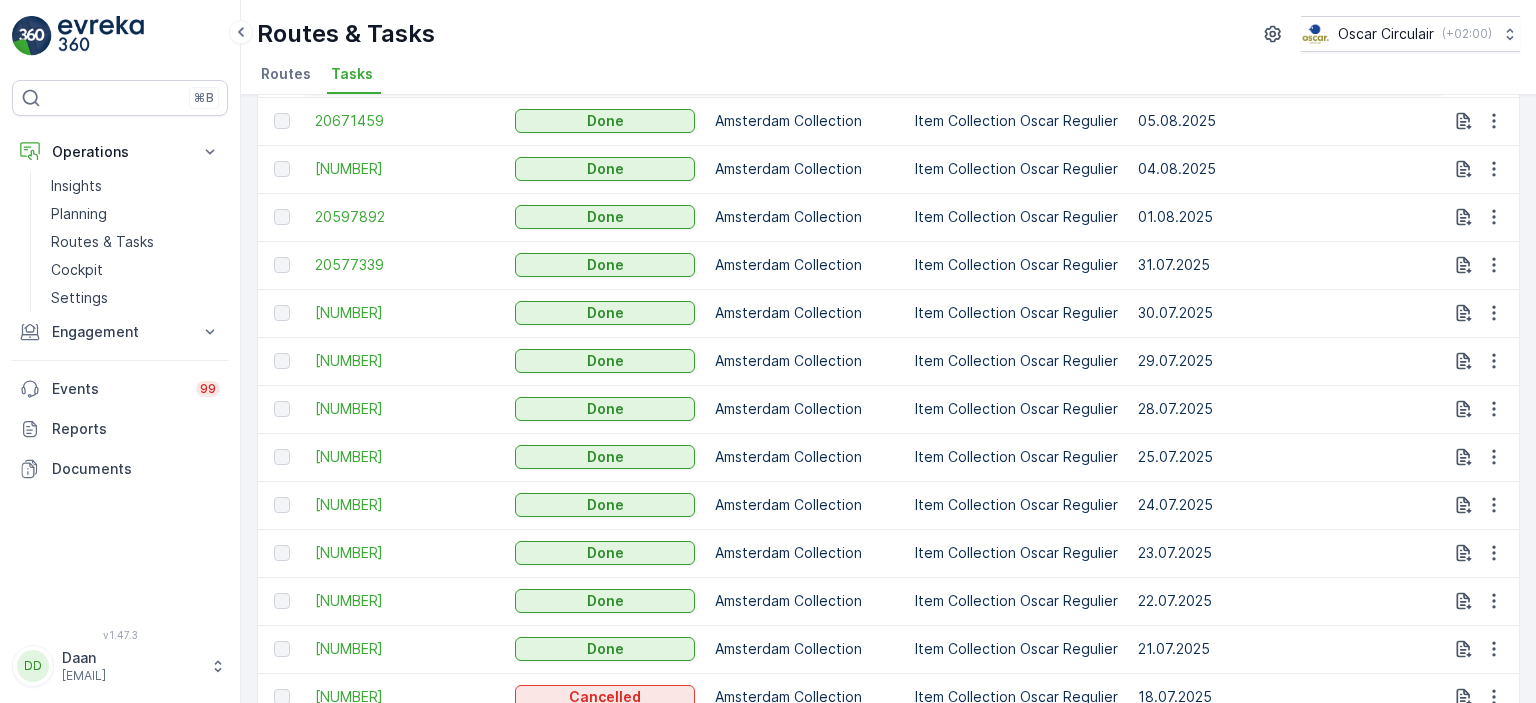 scroll, scrollTop: 368, scrollLeft: 0, axis: vertical 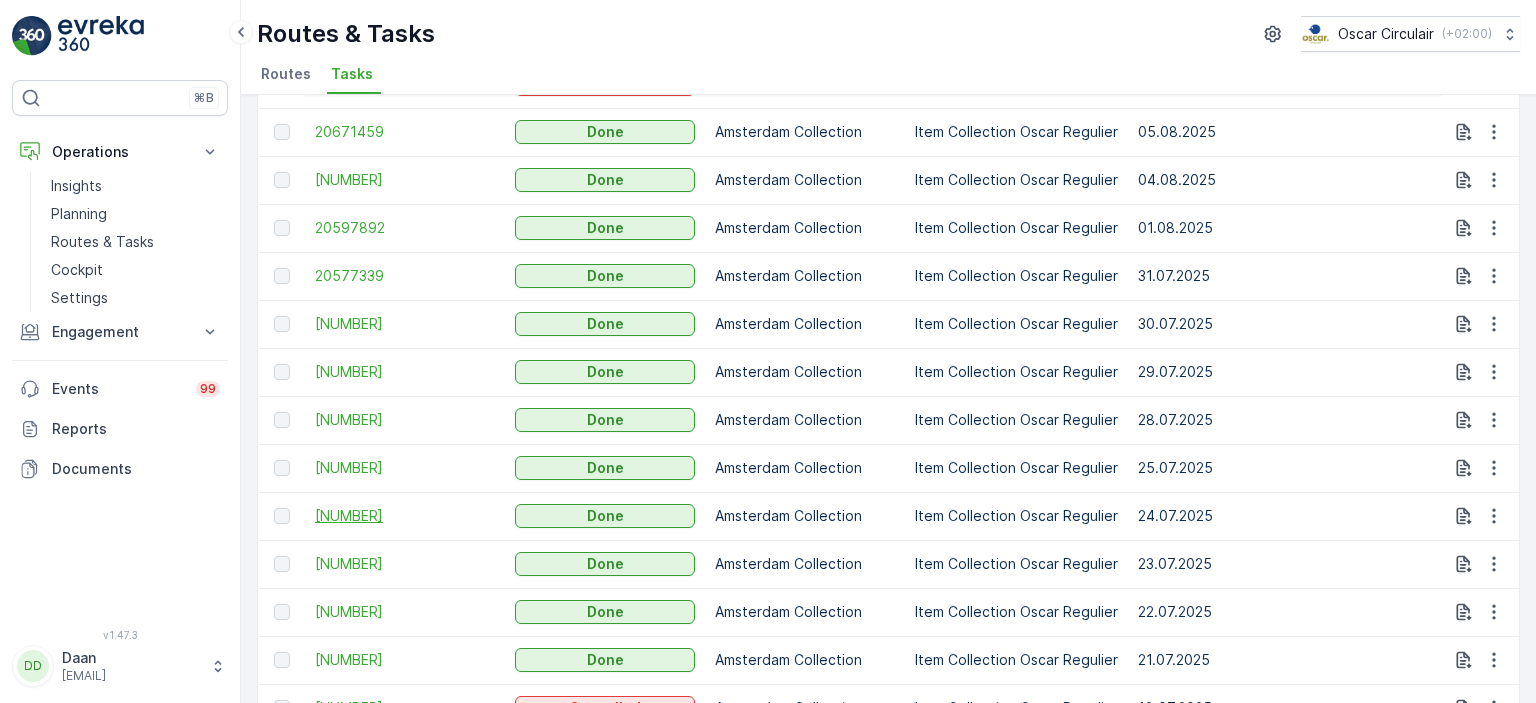 click on "[NUMBER]" at bounding box center [405, 516] 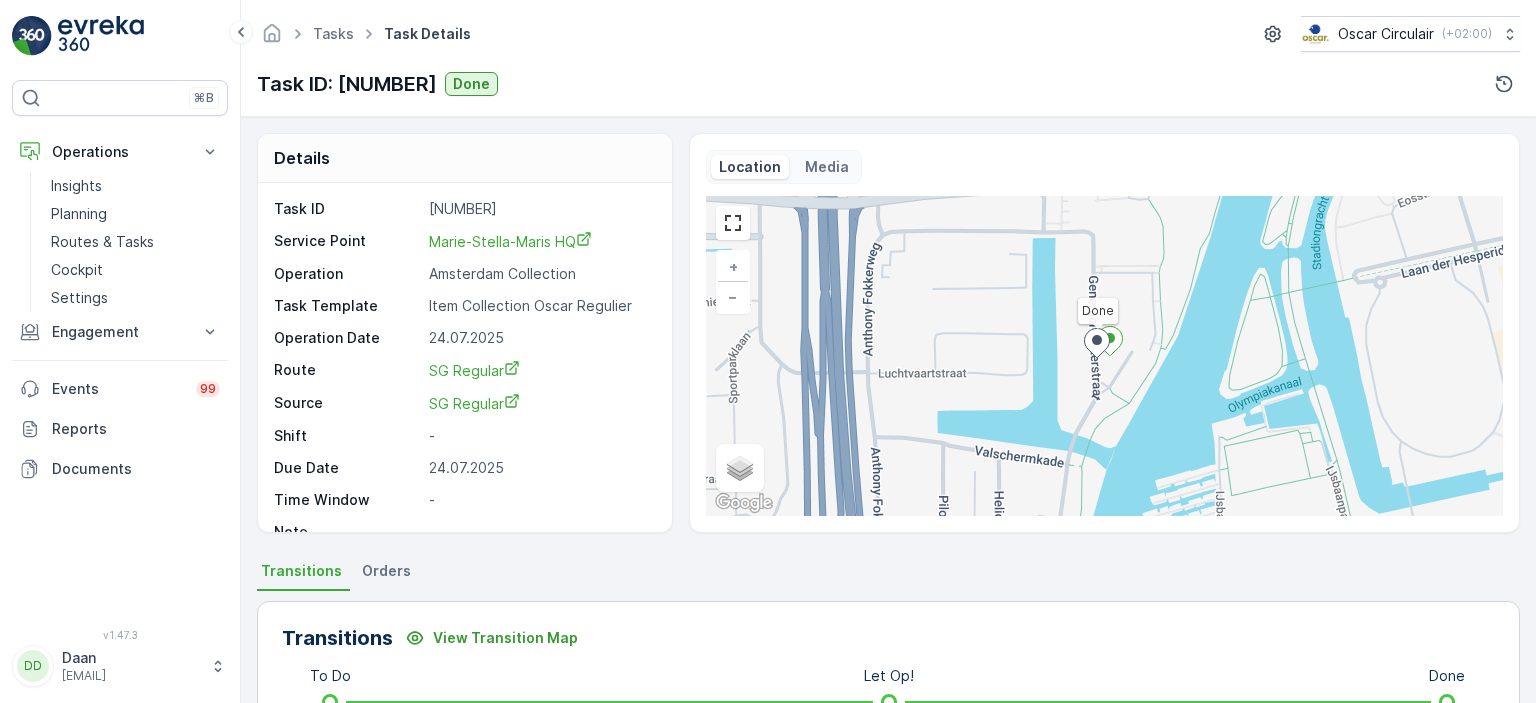 scroll, scrollTop: 24, scrollLeft: 0, axis: vertical 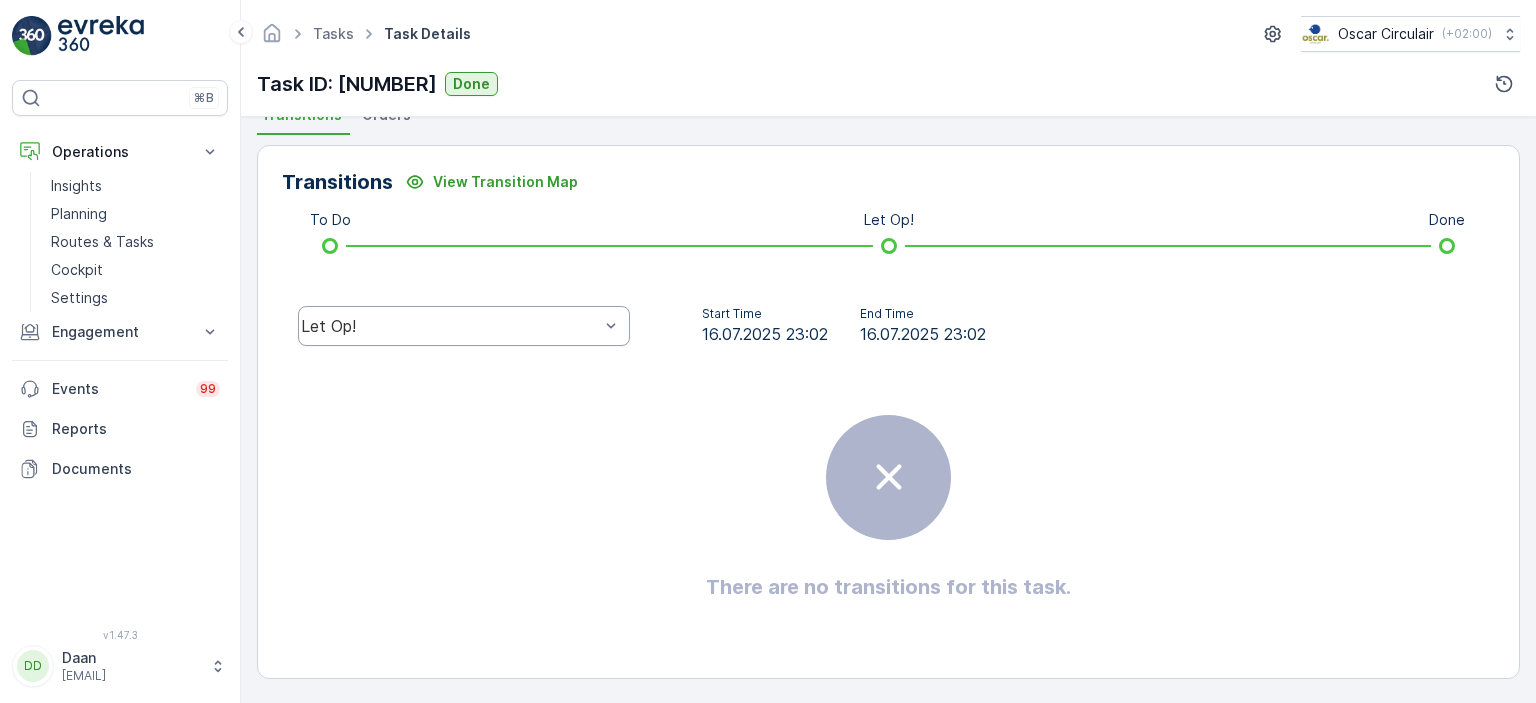 click on "Let Op!" at bounding box center [450, 326] 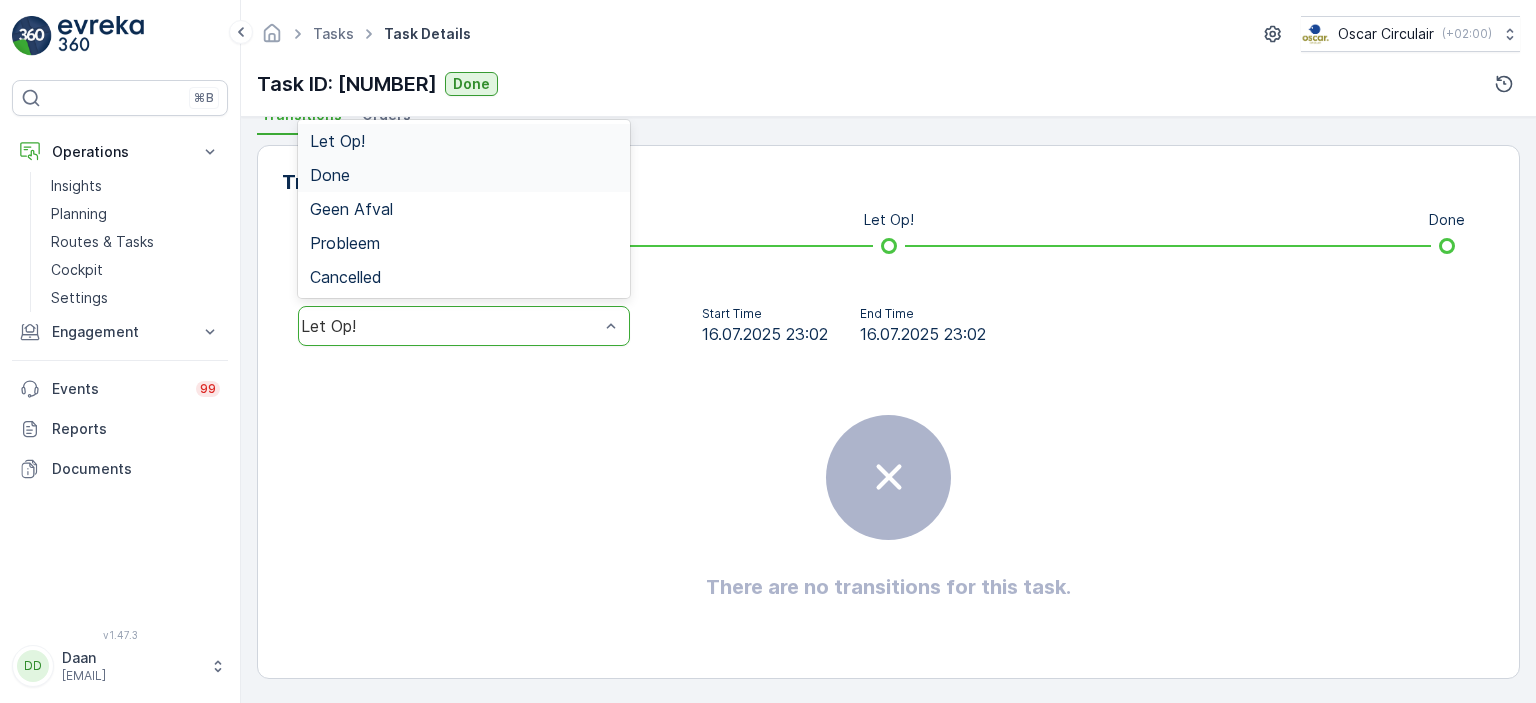 click on "Done" at bounding box center (464, 175) 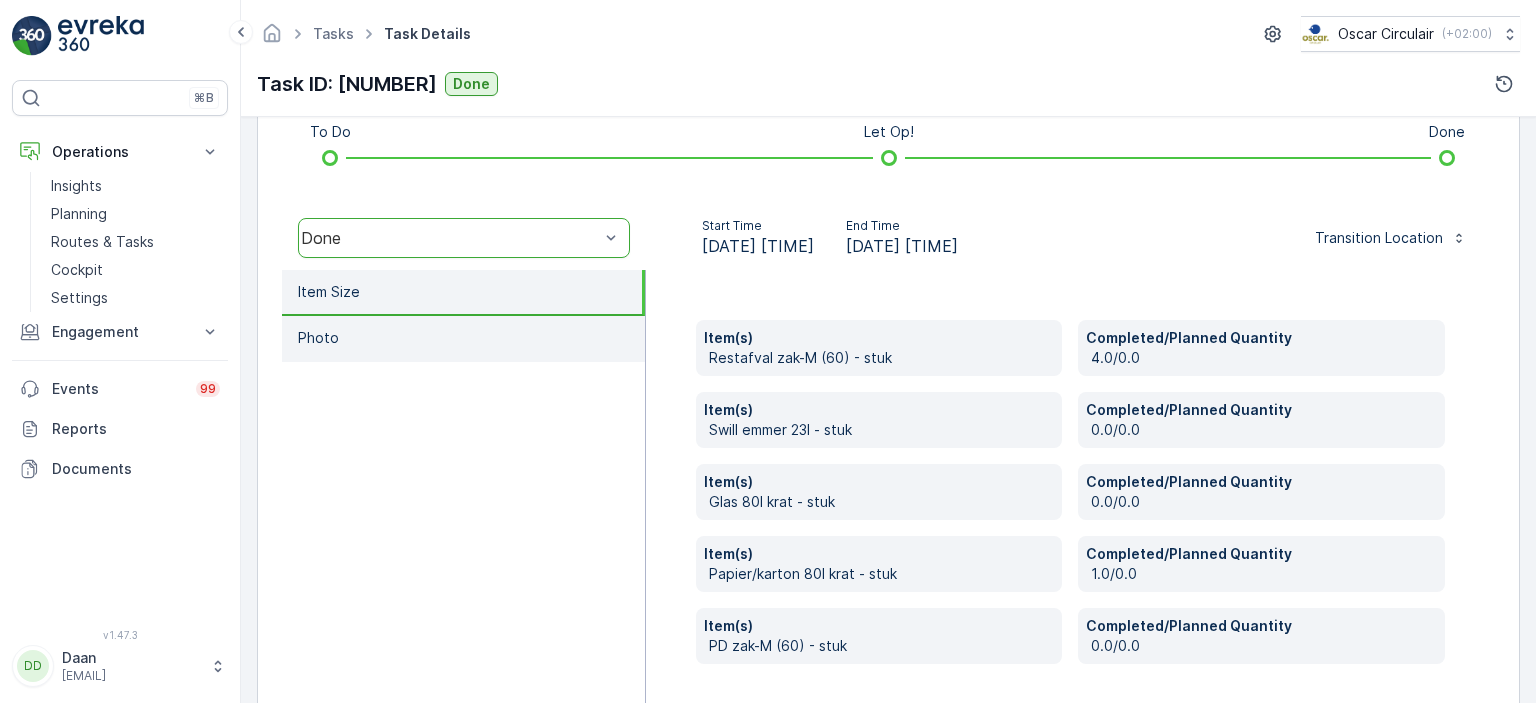 scroll, scrollTop: 544, scrollLeft: 0, axis: vertical 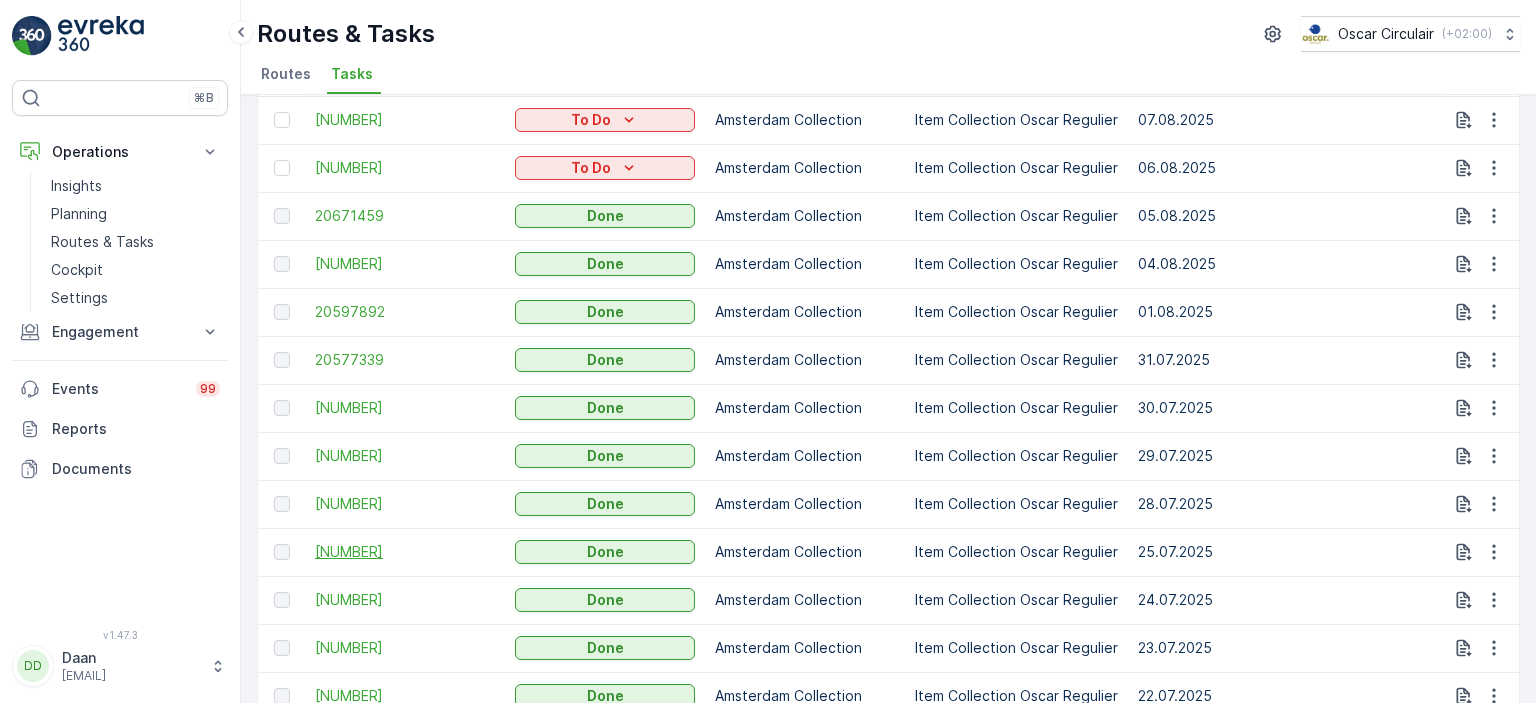 click on "[NUMBER]" at bounding box center [405, 552] 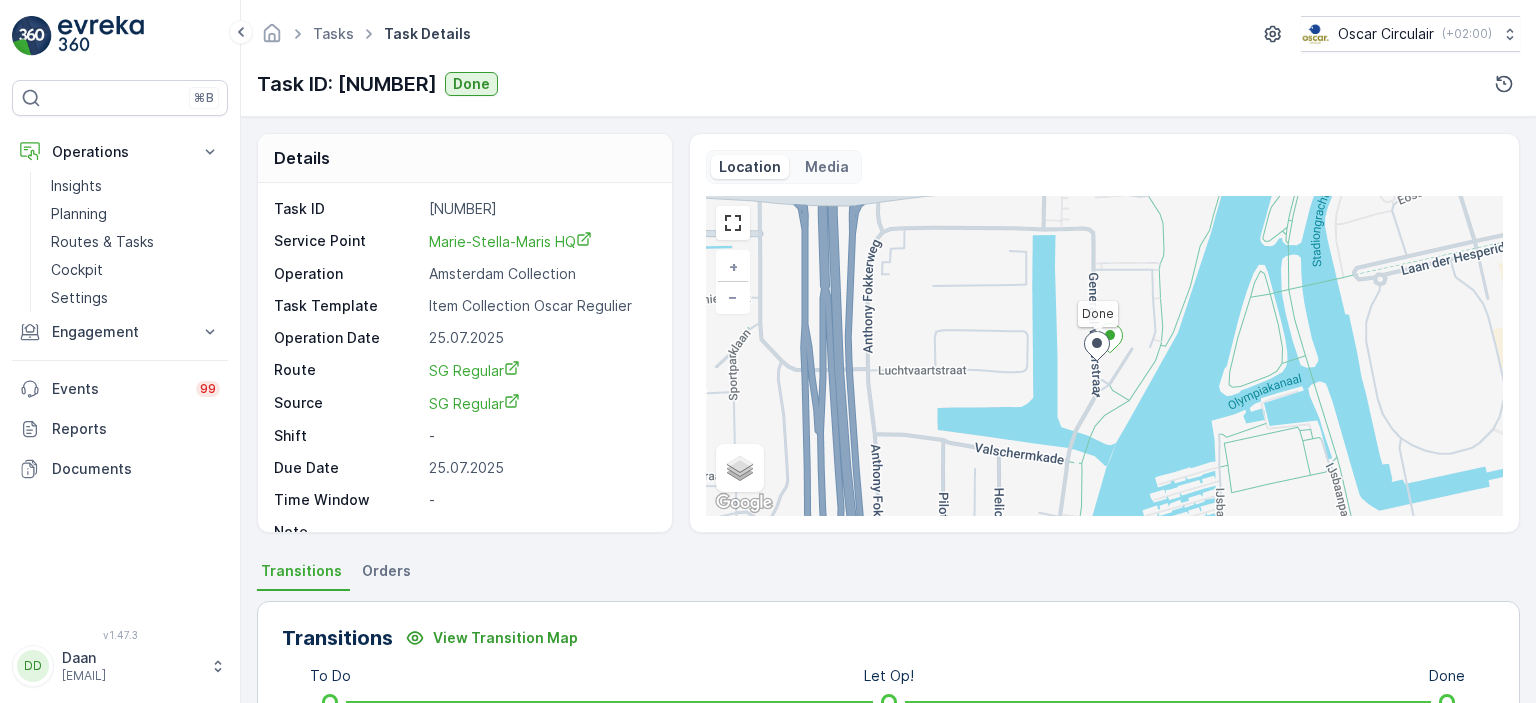 scroll, scrollTop: 24, scrollLeft: 0, axis: vertical 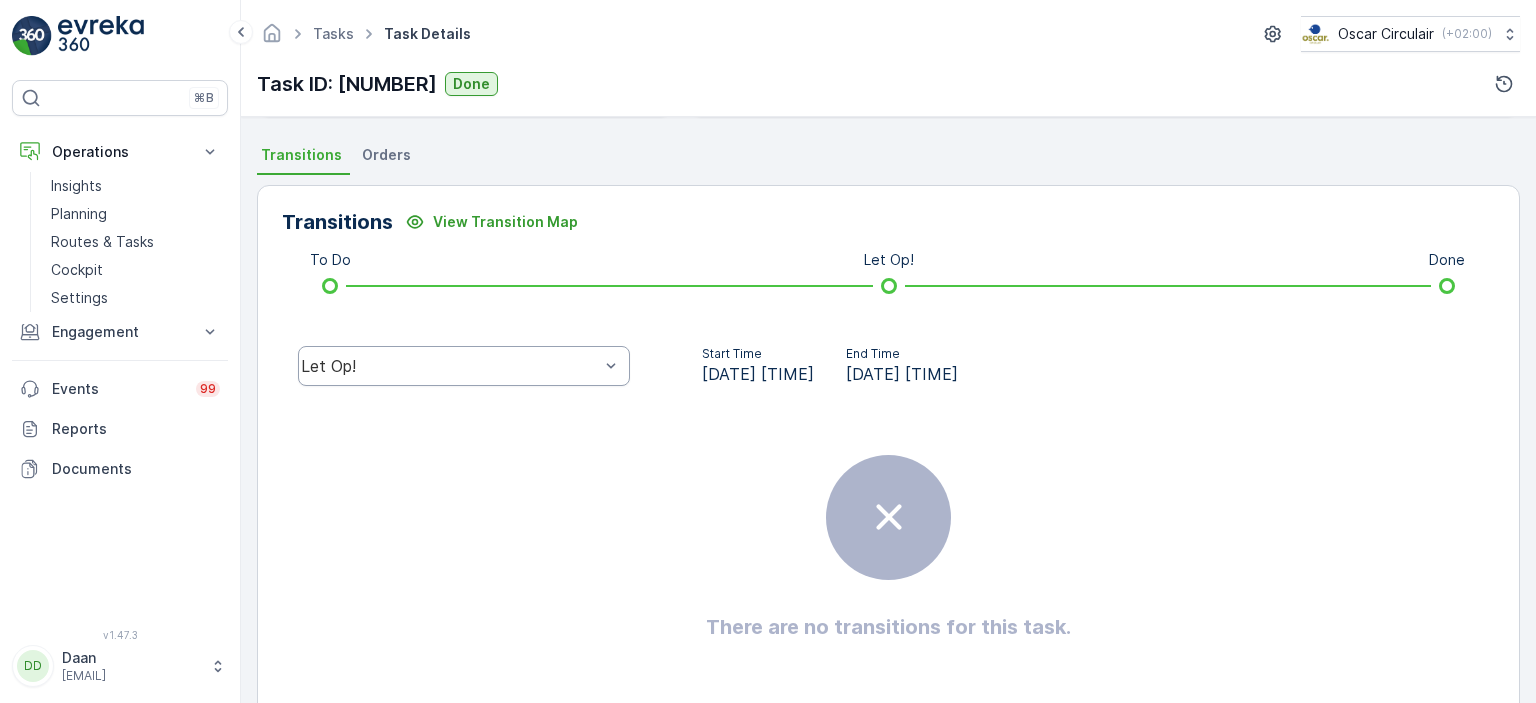 click on "Let Op!" at bounding box center (450, 366) 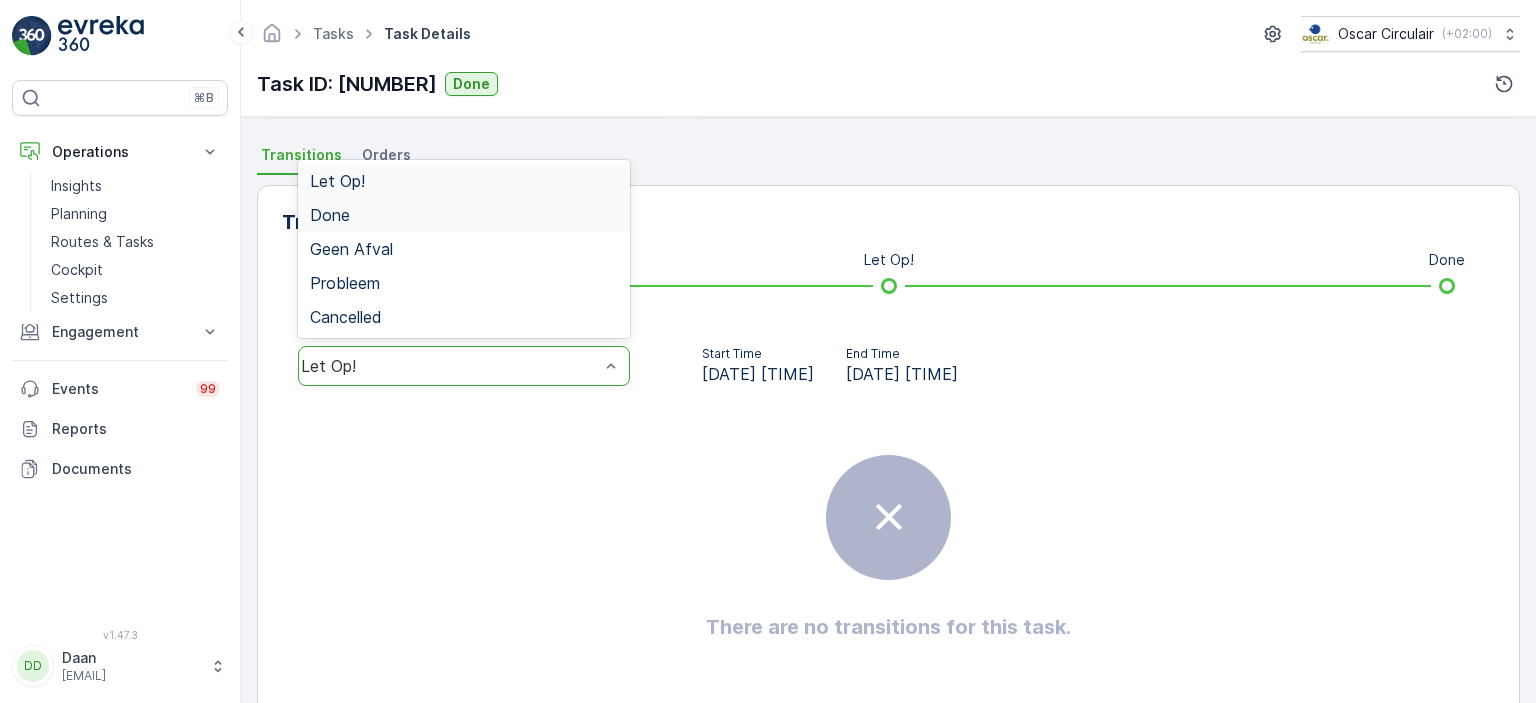 click on "Done" at bounding box center [464, 215] 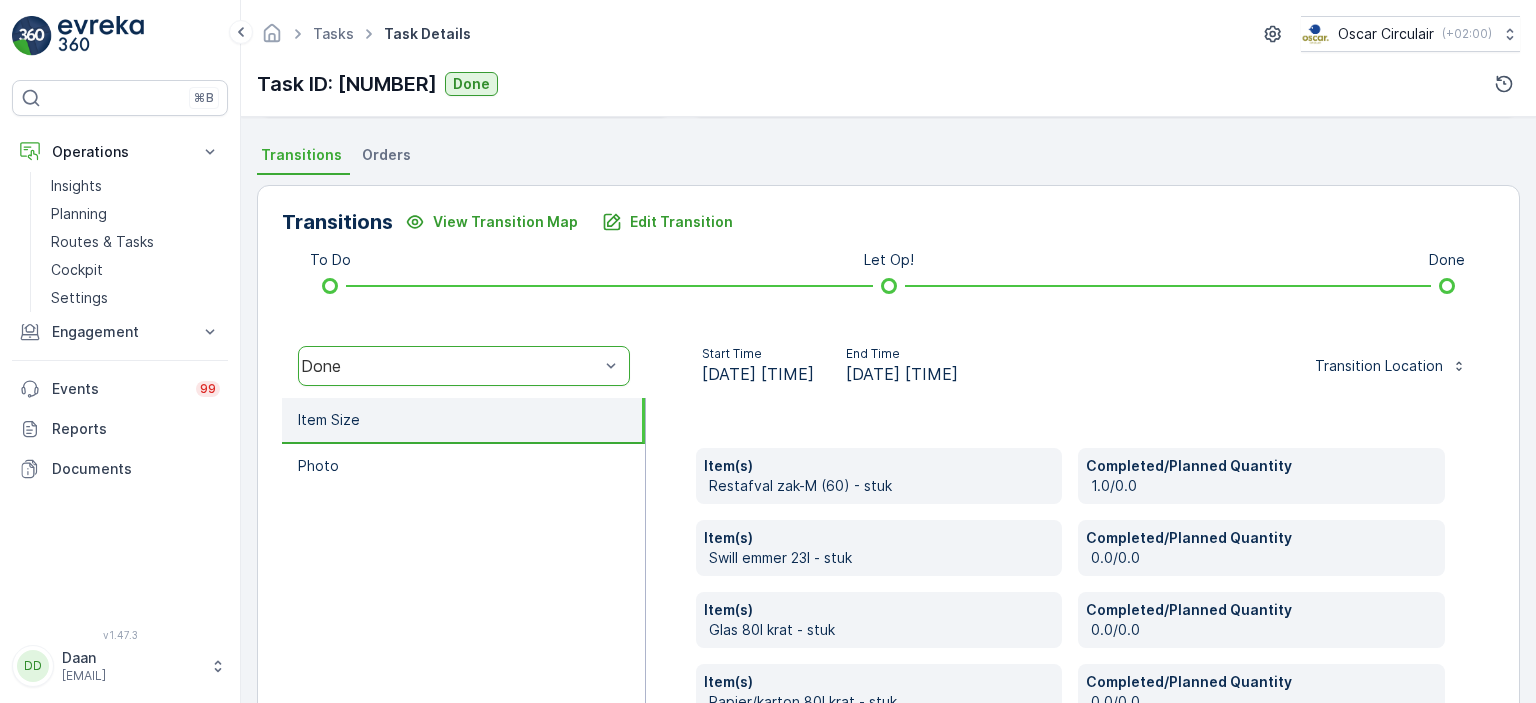 scroll, scrollTop: 560, scrollLeft: 0, axis: vertical 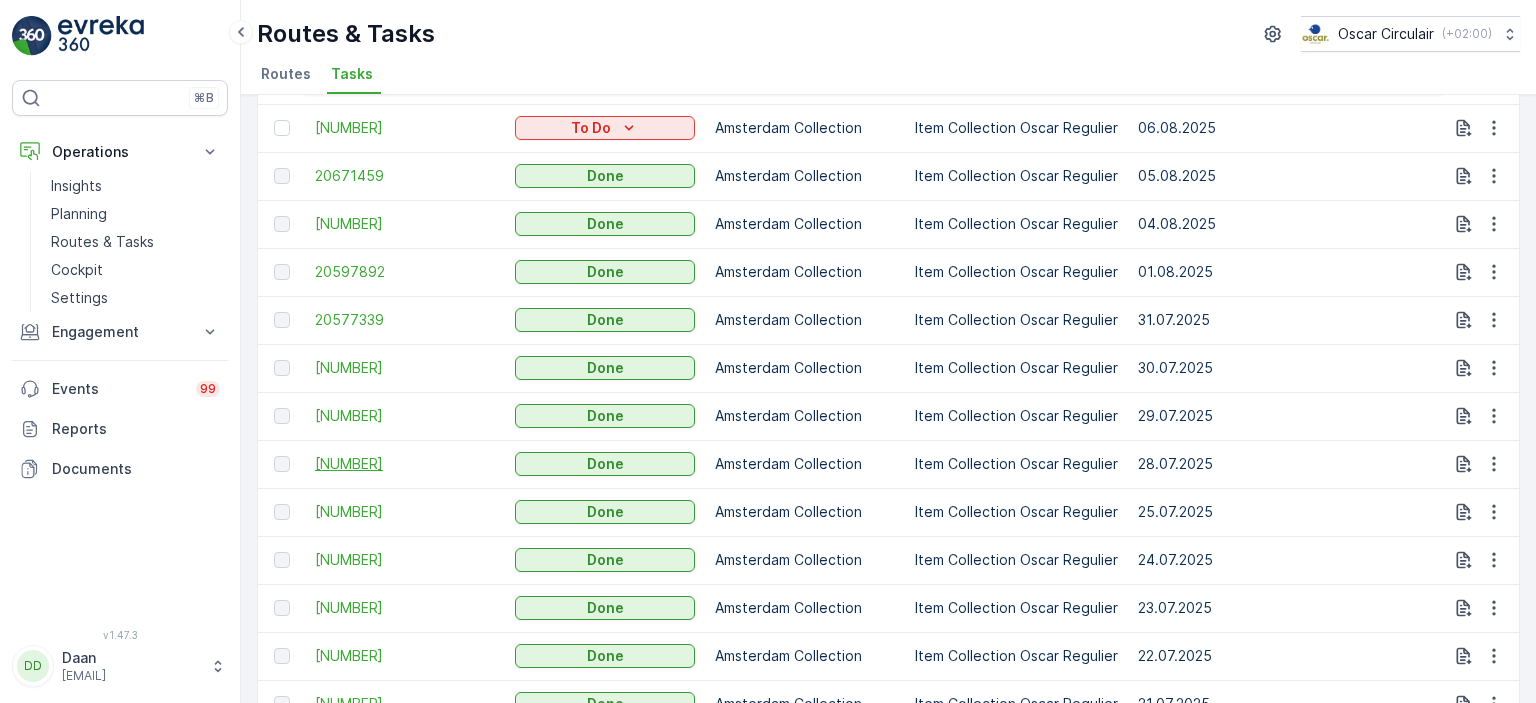 click on "[NUMBER]" at bounding box center [405, 464] 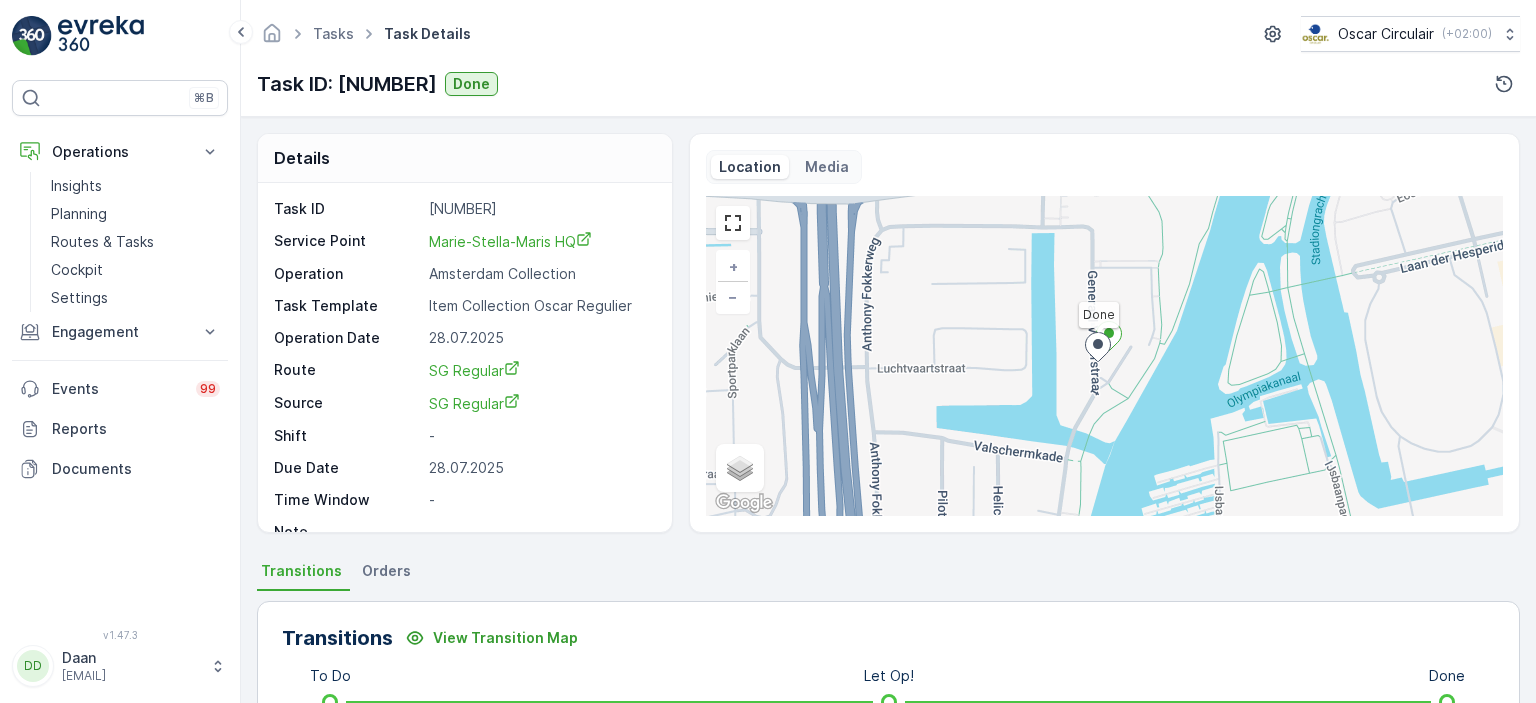 scroll, scrollTop: 24, scrollLeft: 0, axis: vertical 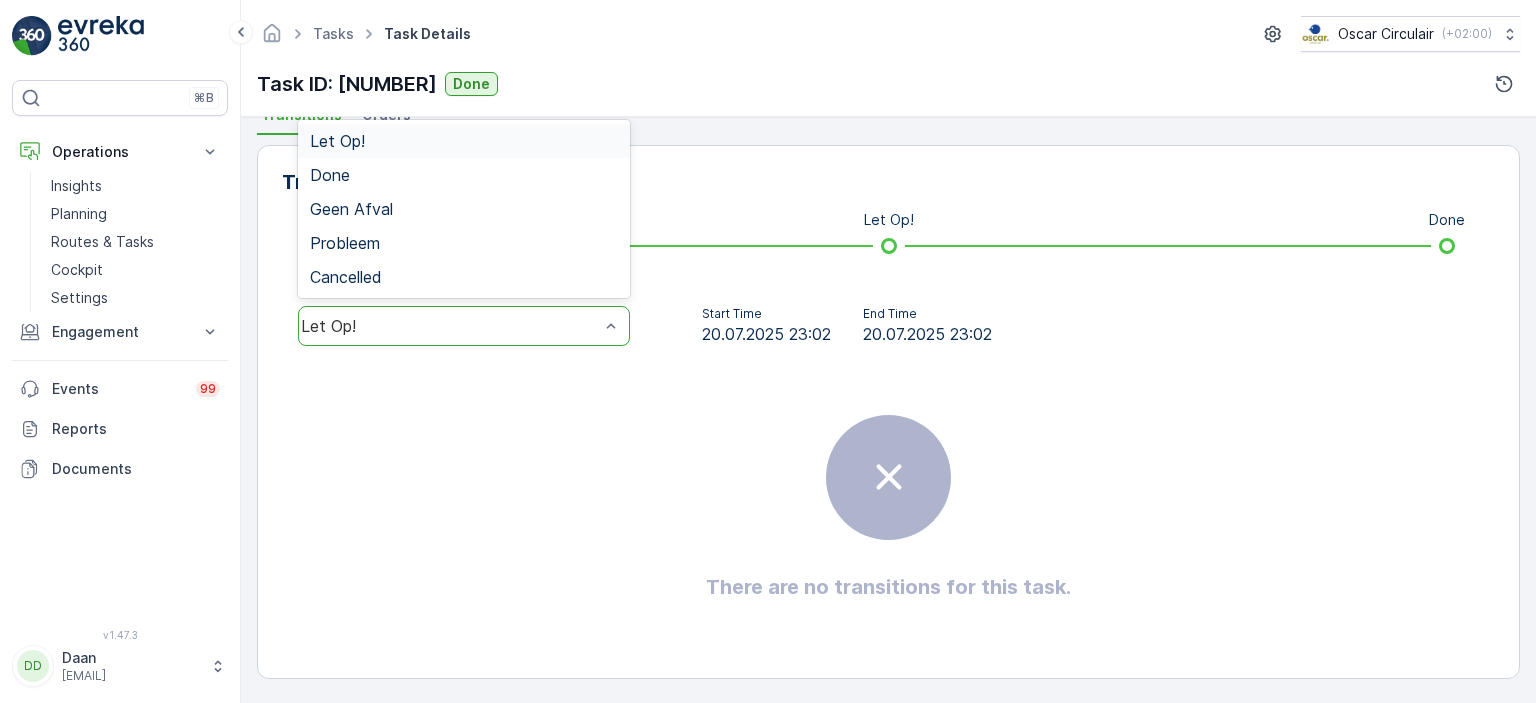 click on "Let Op!" at bounding box center (464, 326) 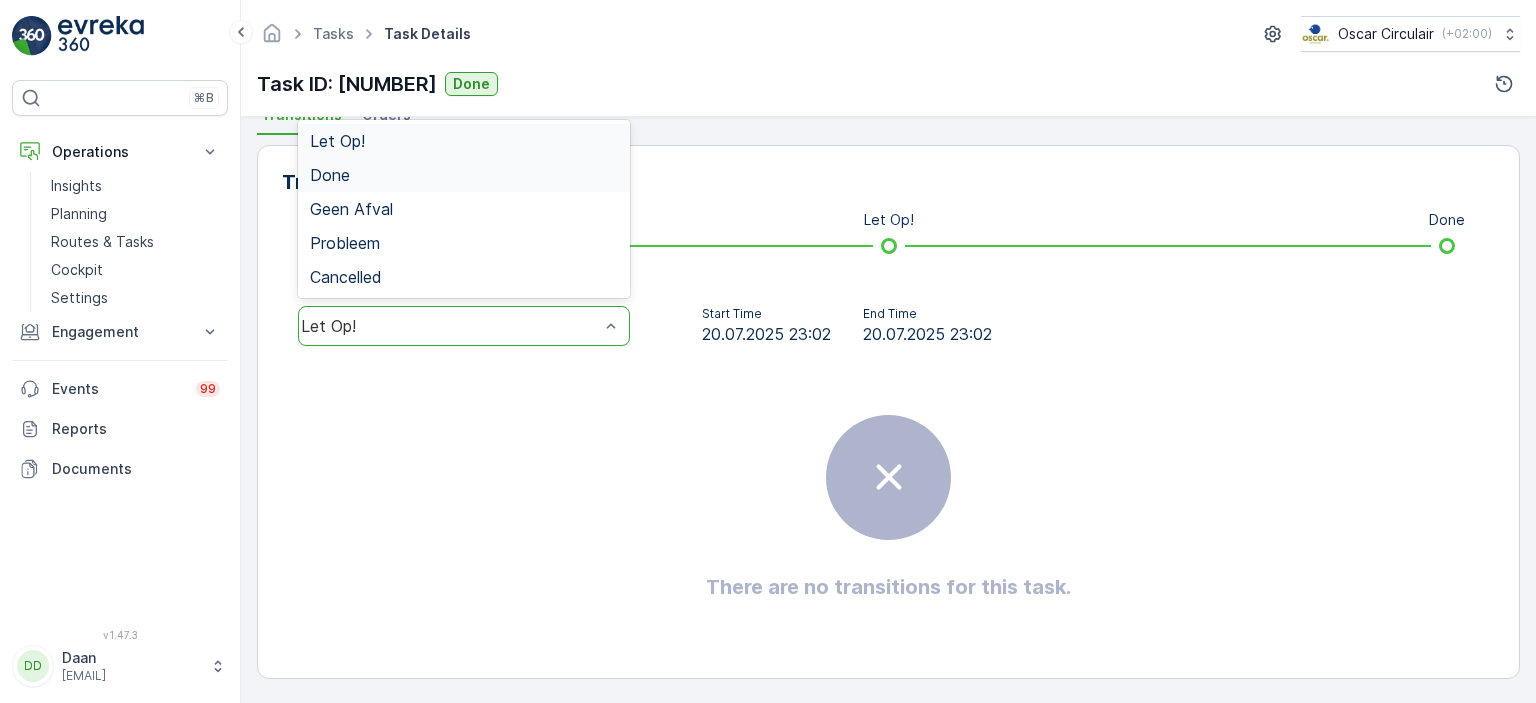 click on "Done" at bounding box center (464, 175) 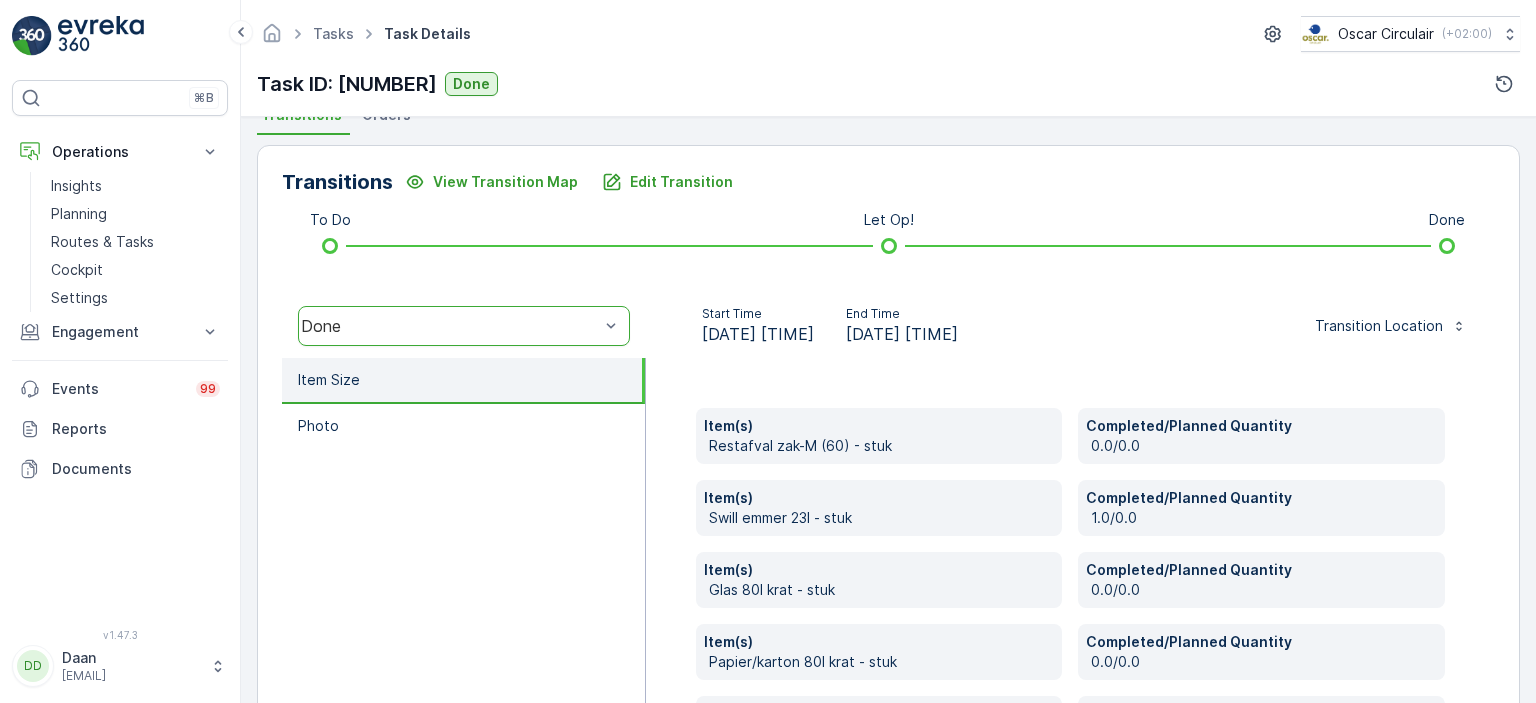 scroll, scrollTop: 596, scrollLeft: 0, axis: vertical 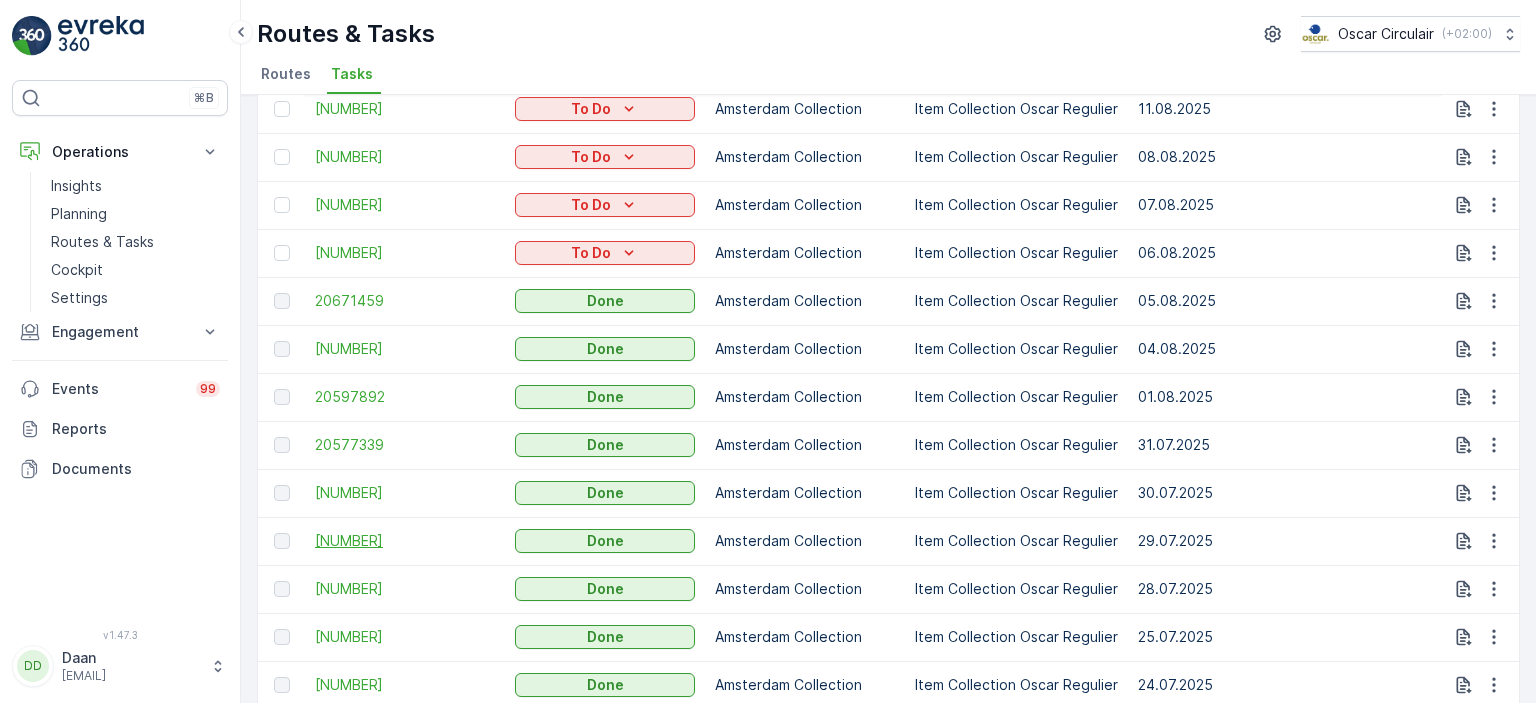 click on "[NUMBER]" at bounding box center [405, 541] 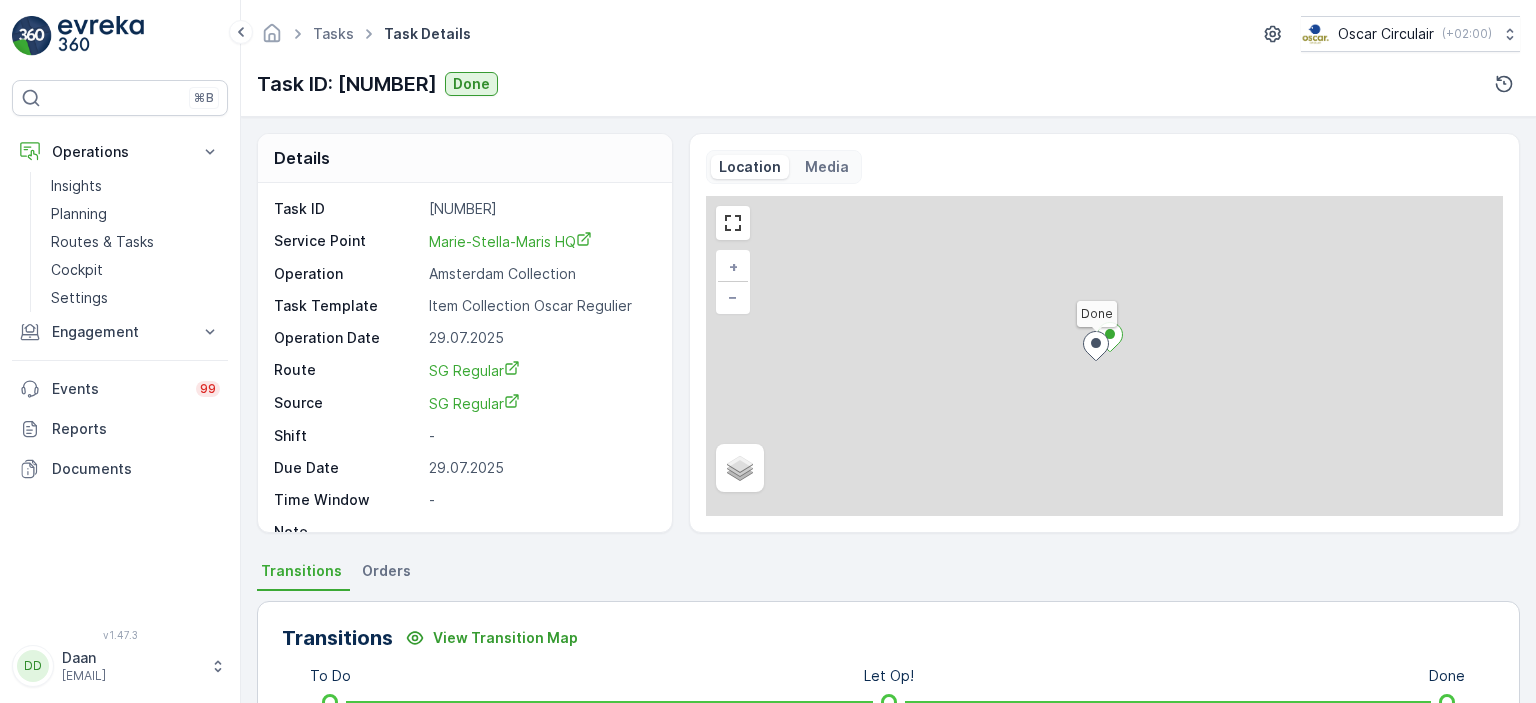 scroll, scrollTop: 24, scrollLeft: 0, axis: vertical 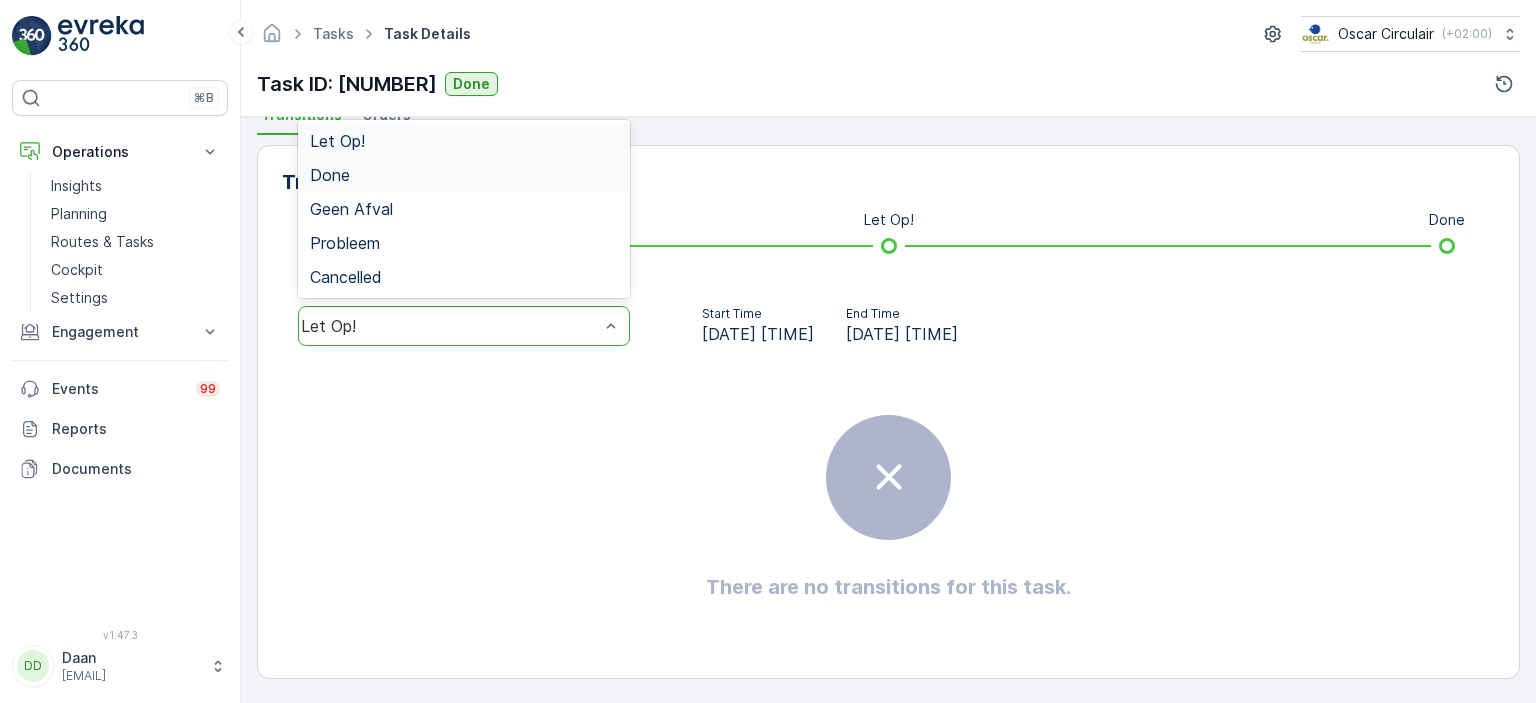 click on "Done" at bounding box center (464, 175) 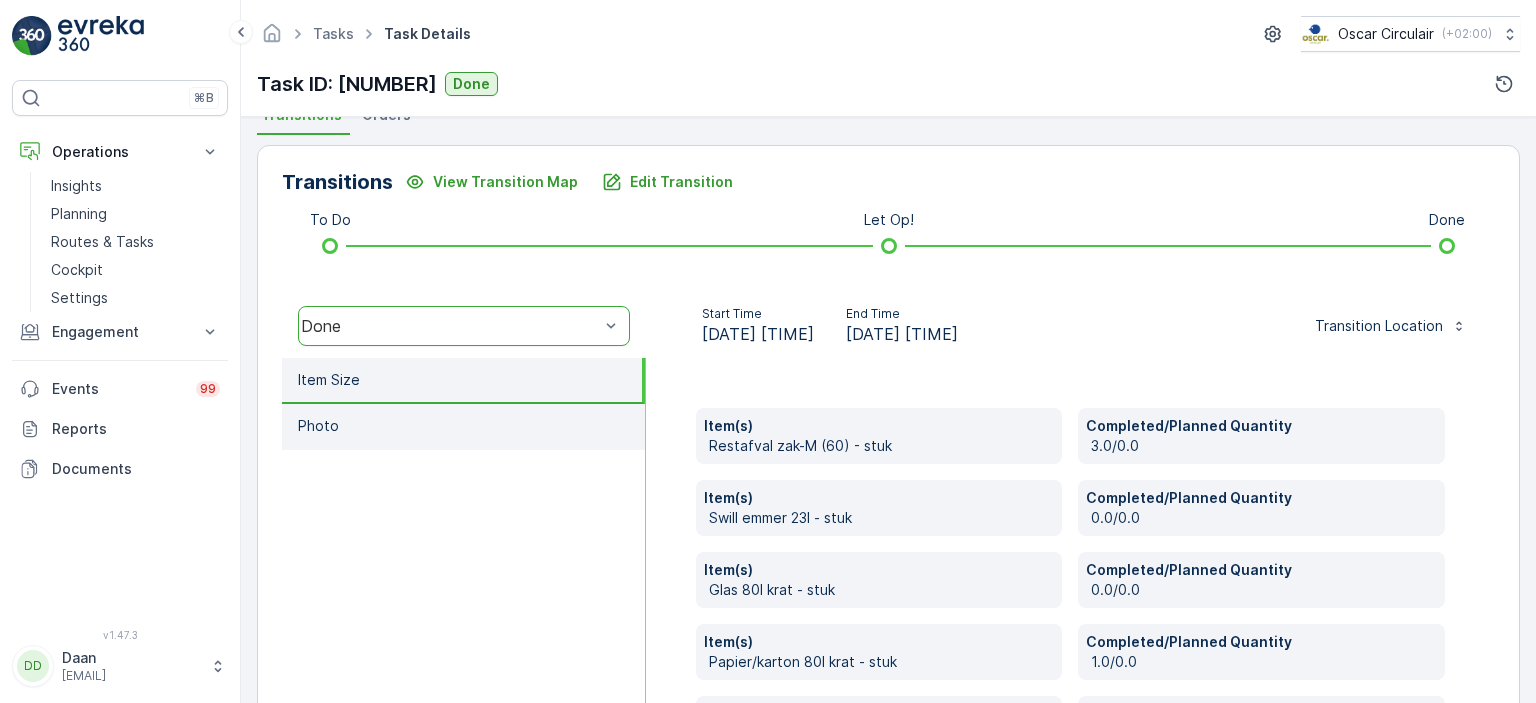 scroll, scrollTop: 616, scrollLeft: 0, axis: vertical 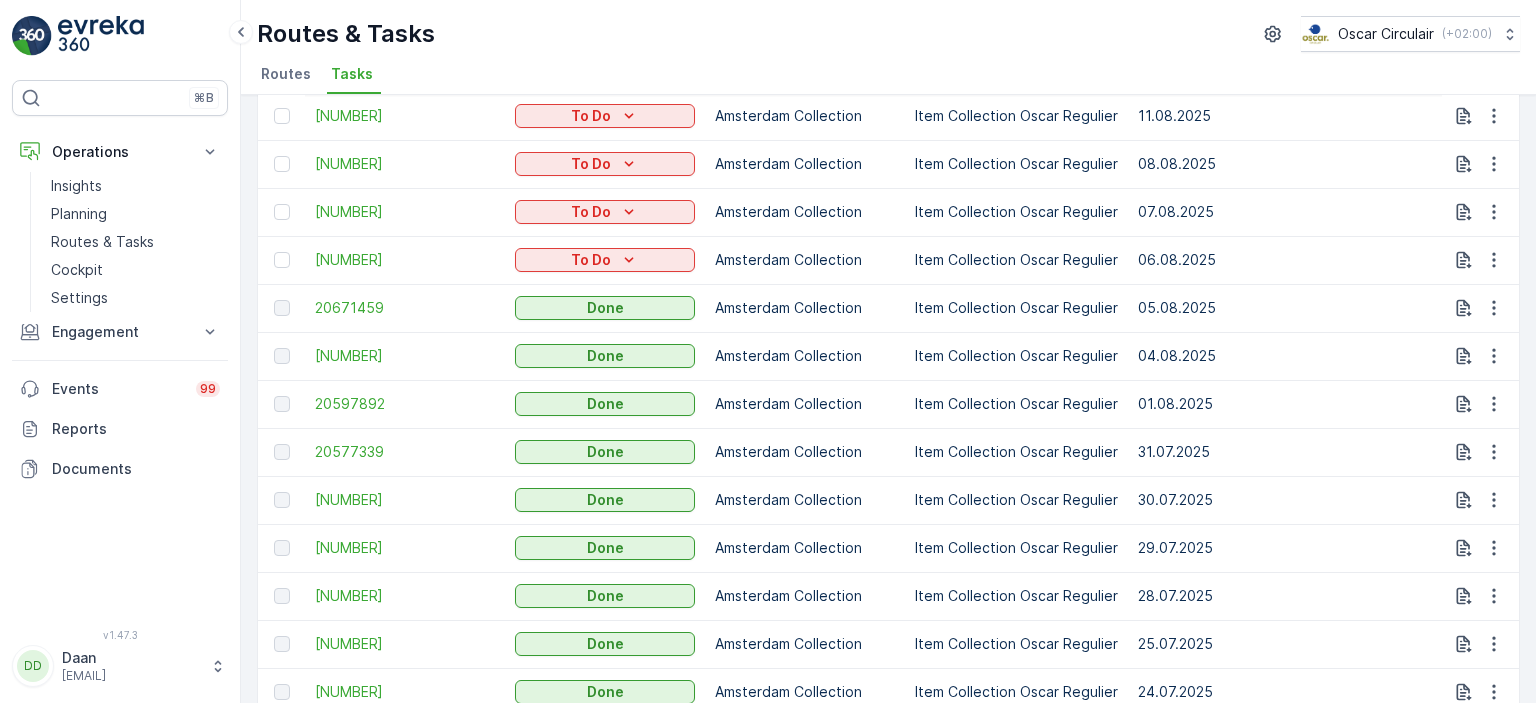 click on "20577339" at bounding box center [405, 452] 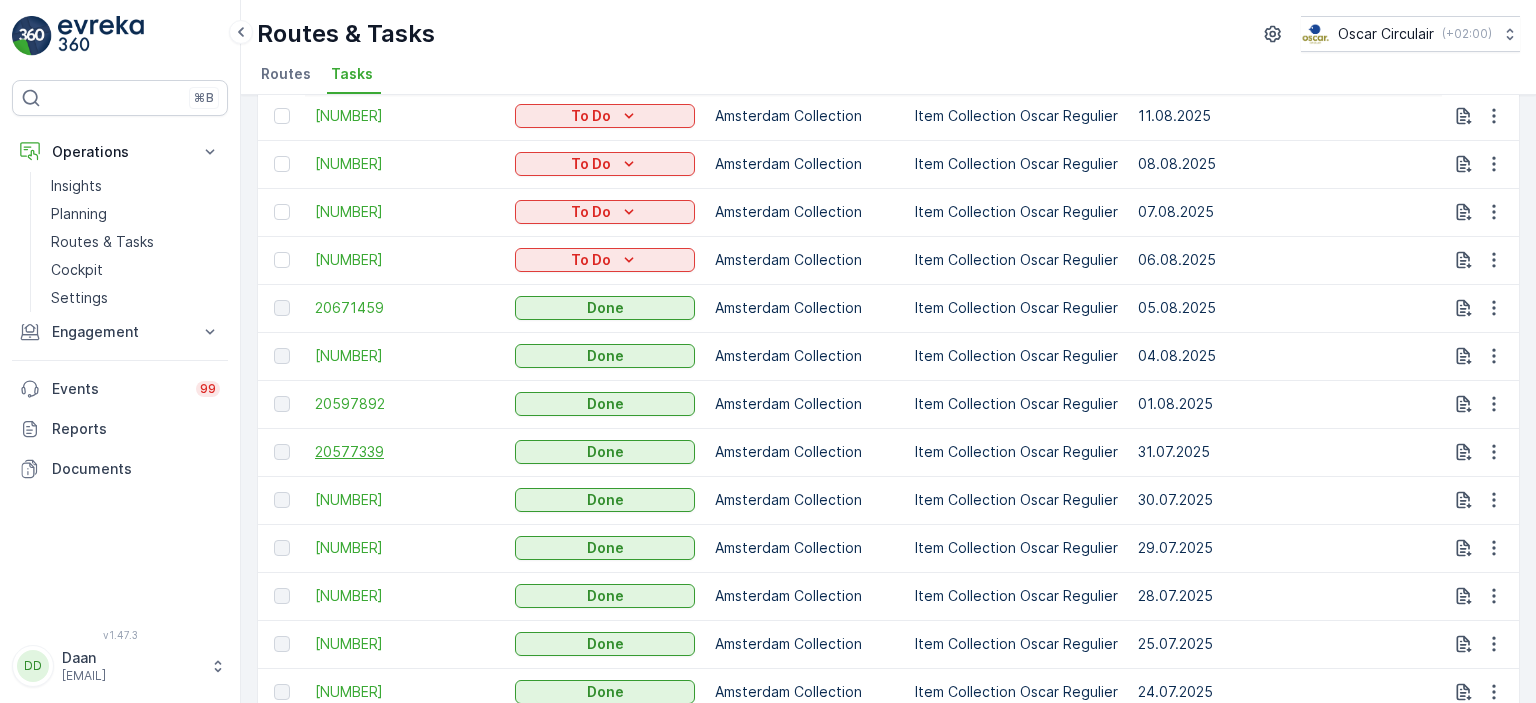click on "20577339" at bounding box center (405, 452) 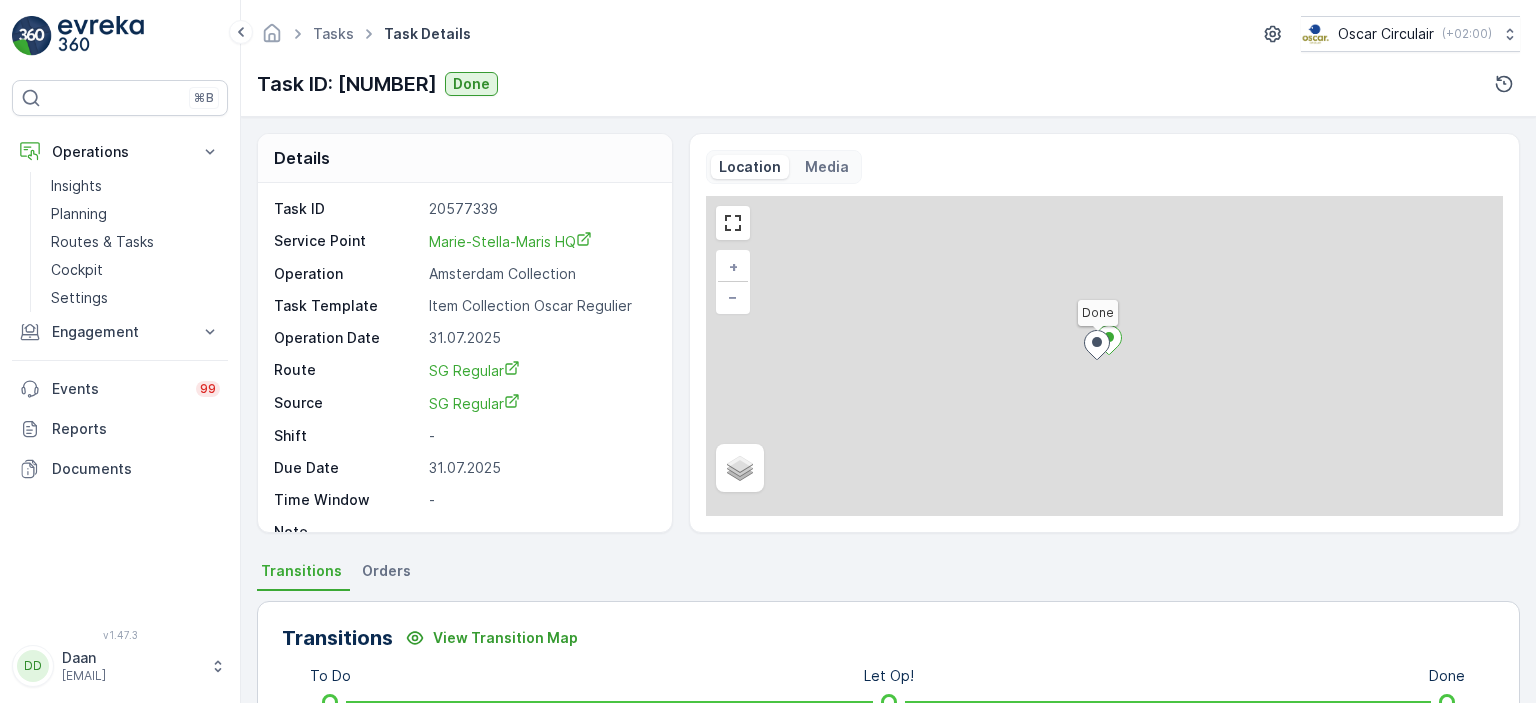 scroll, scrollTop: 24, scrollLeft: 0, axis: vertical 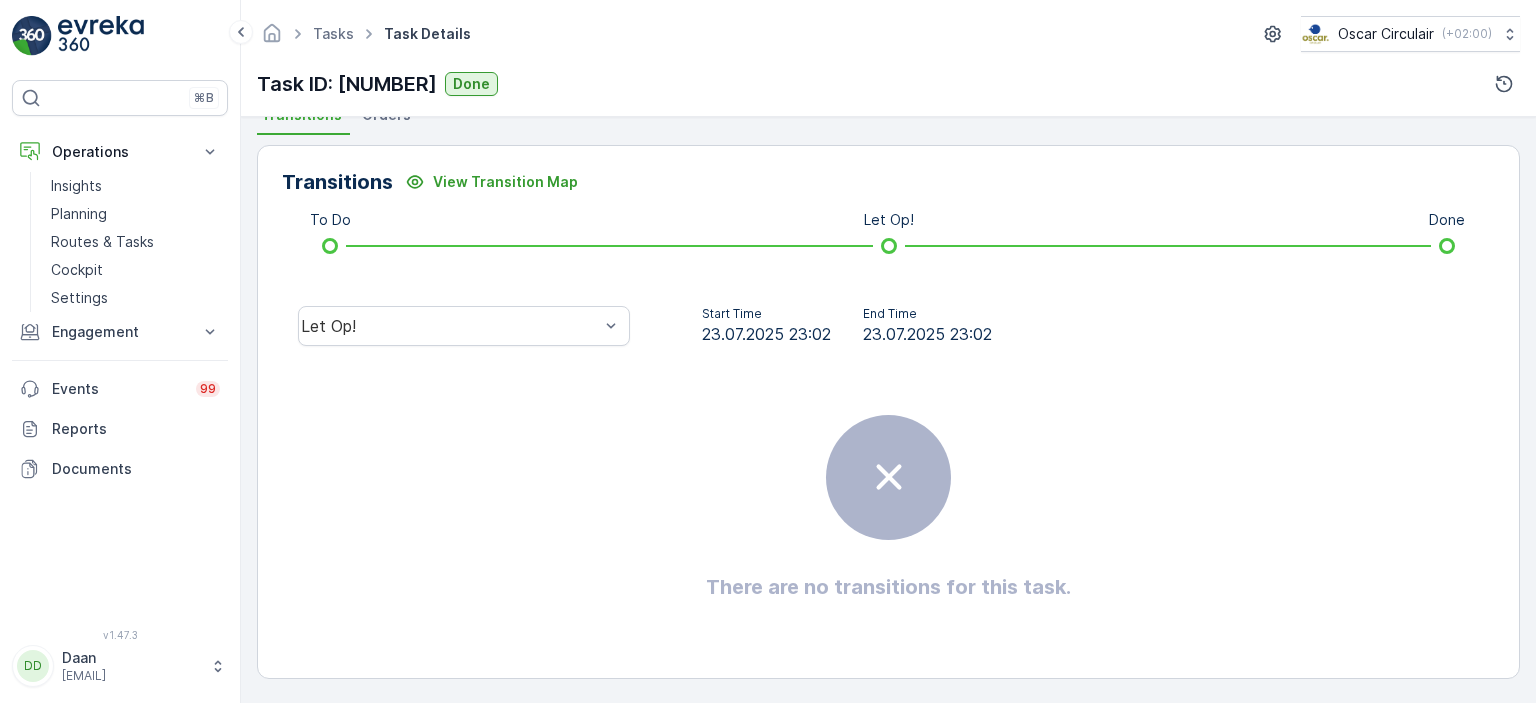 click on "Let Op!" at bounding box center [464, 326] 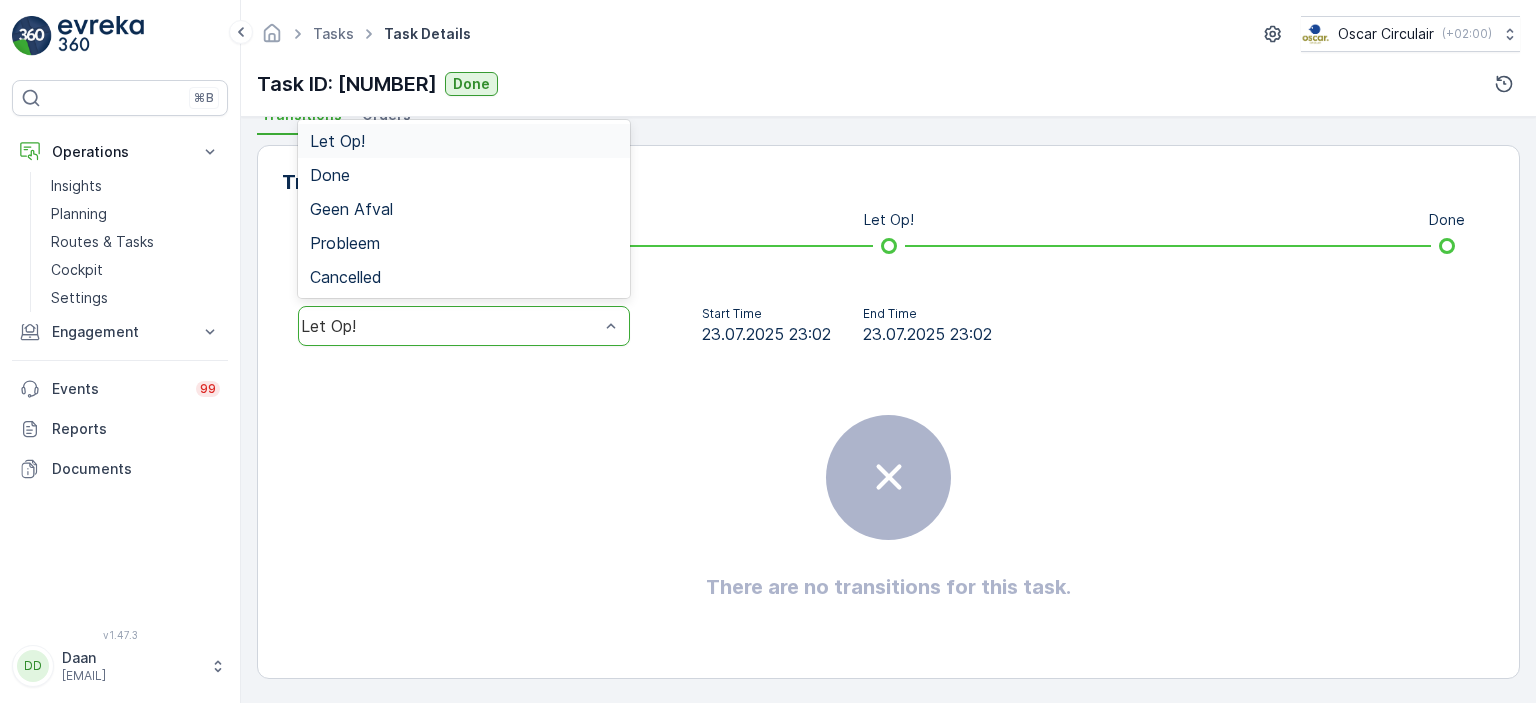 click on "Let Op!" at bounding box center [450, 326] 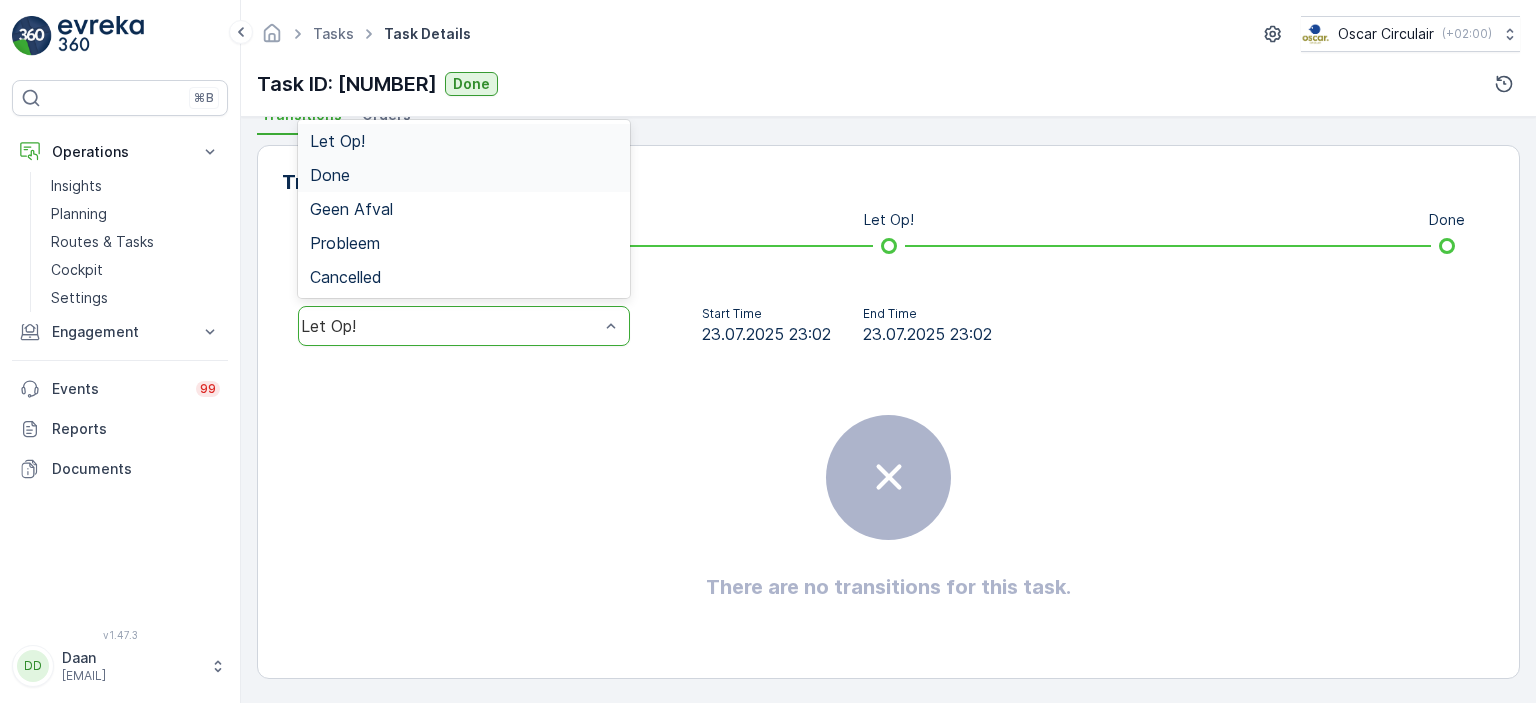 click on "Done" at bounding box center [464, 175] 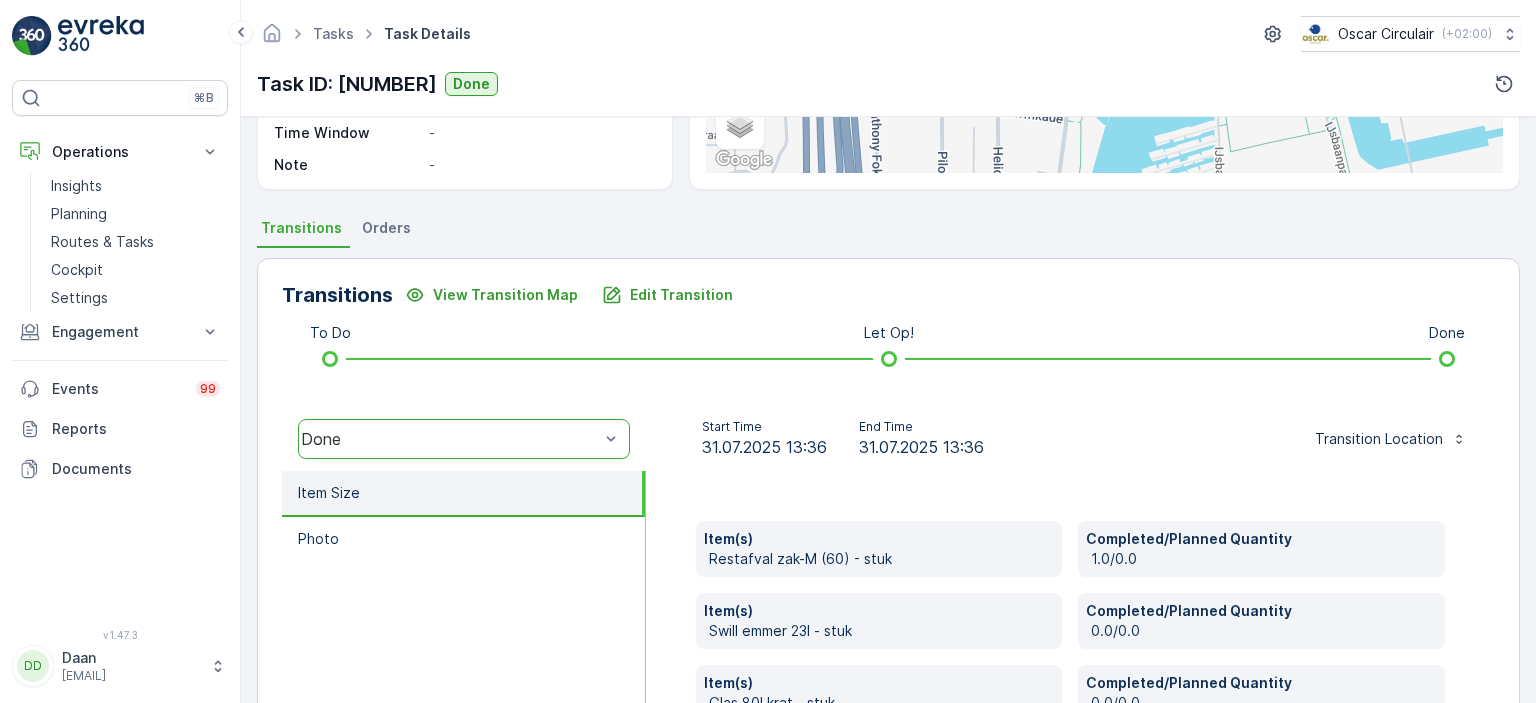scroll, scrollTop: 324, scrollLeft: 0, axis: vertical 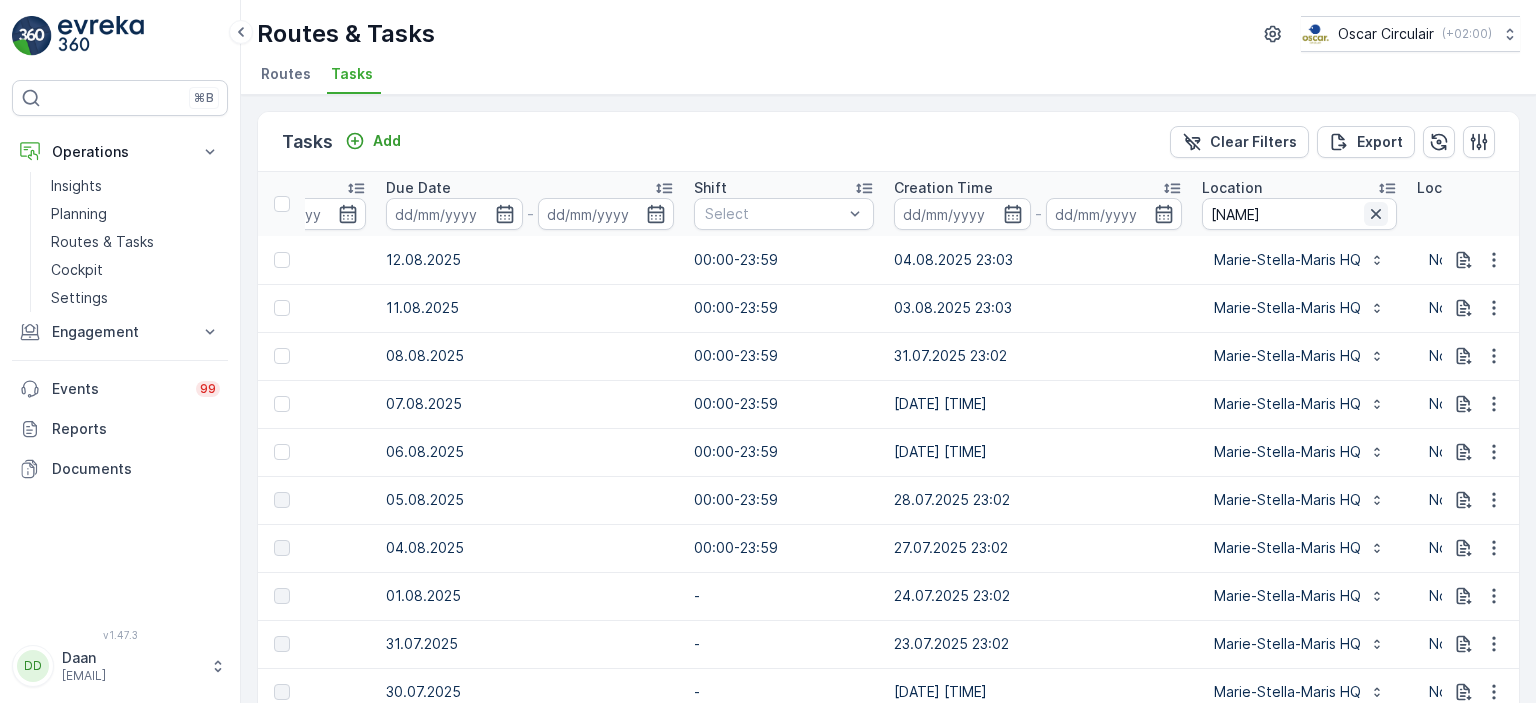 click 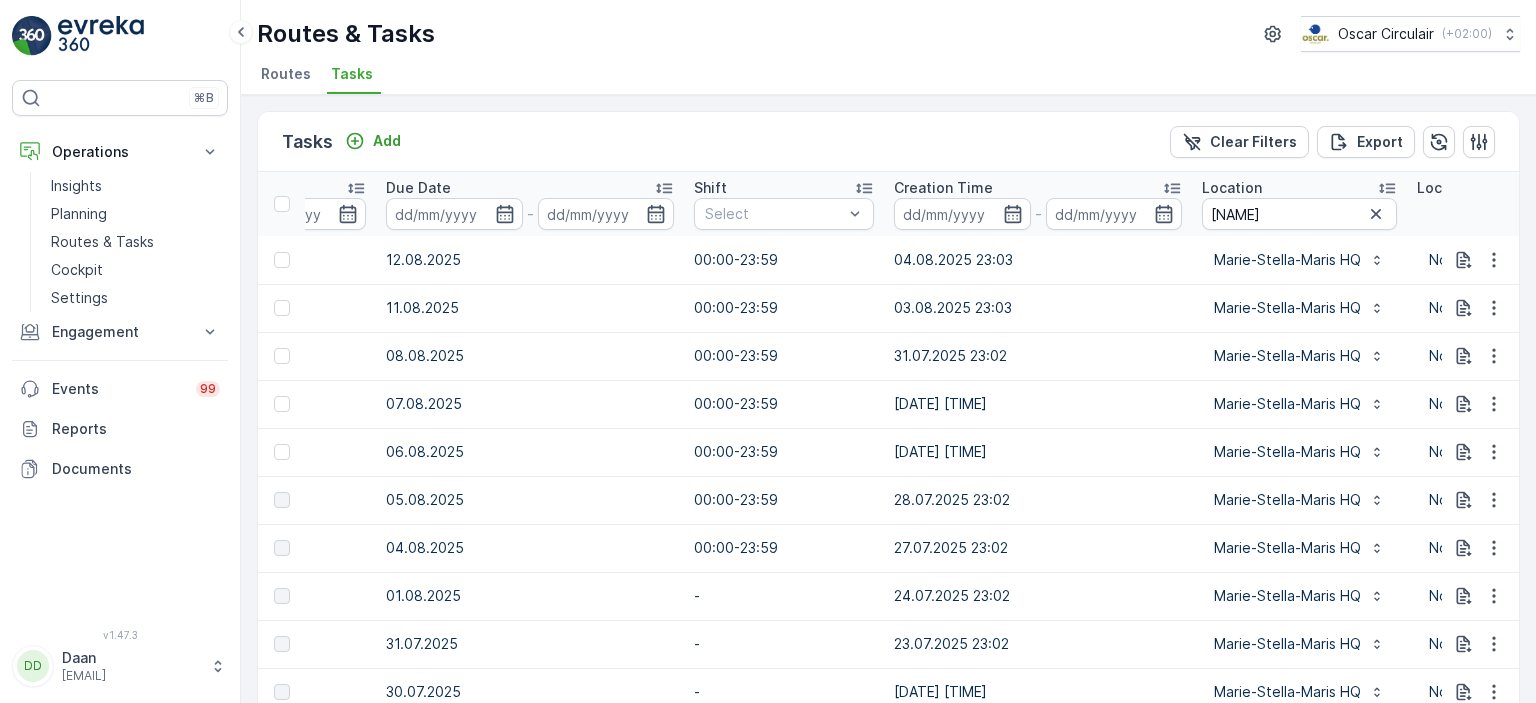 type 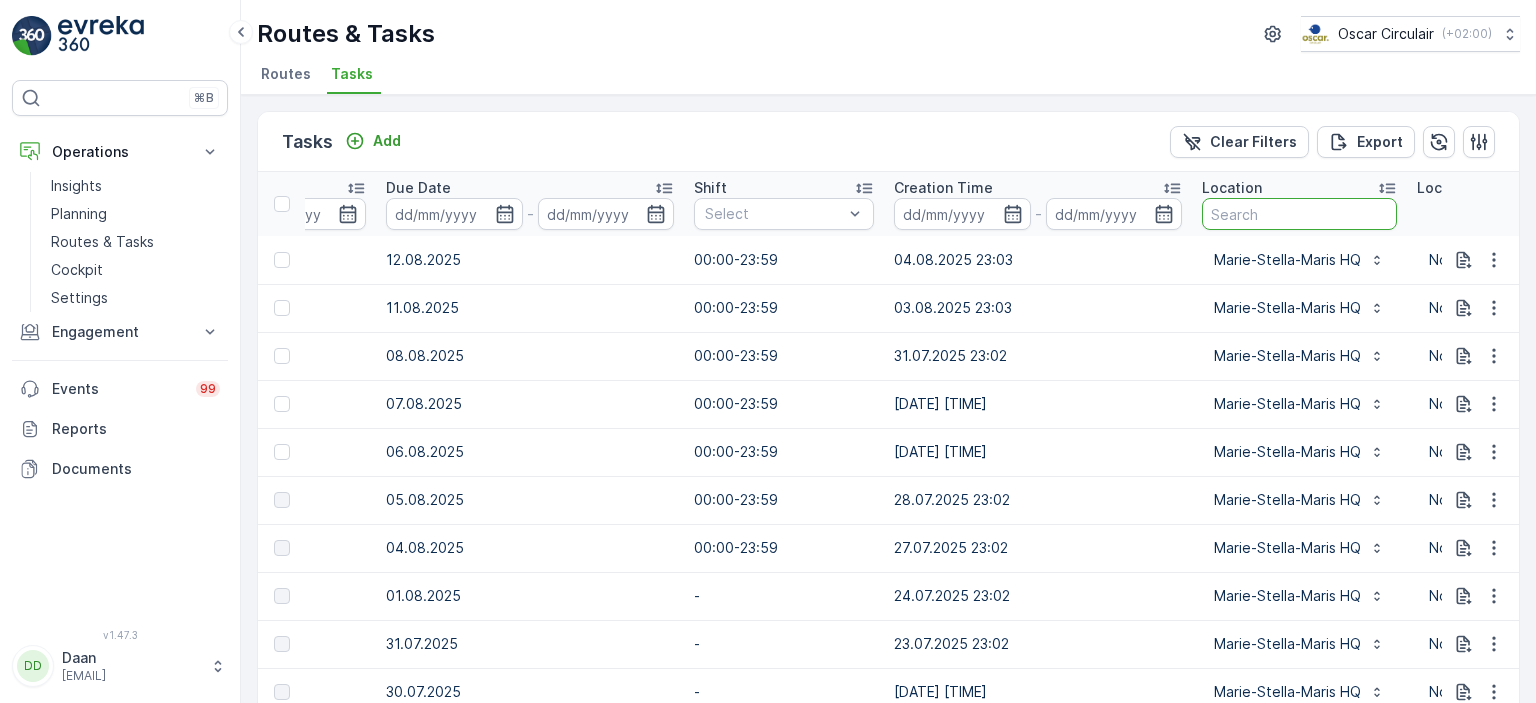 scroll, scrollTop: 0, scrollLeft: 0, axis: both 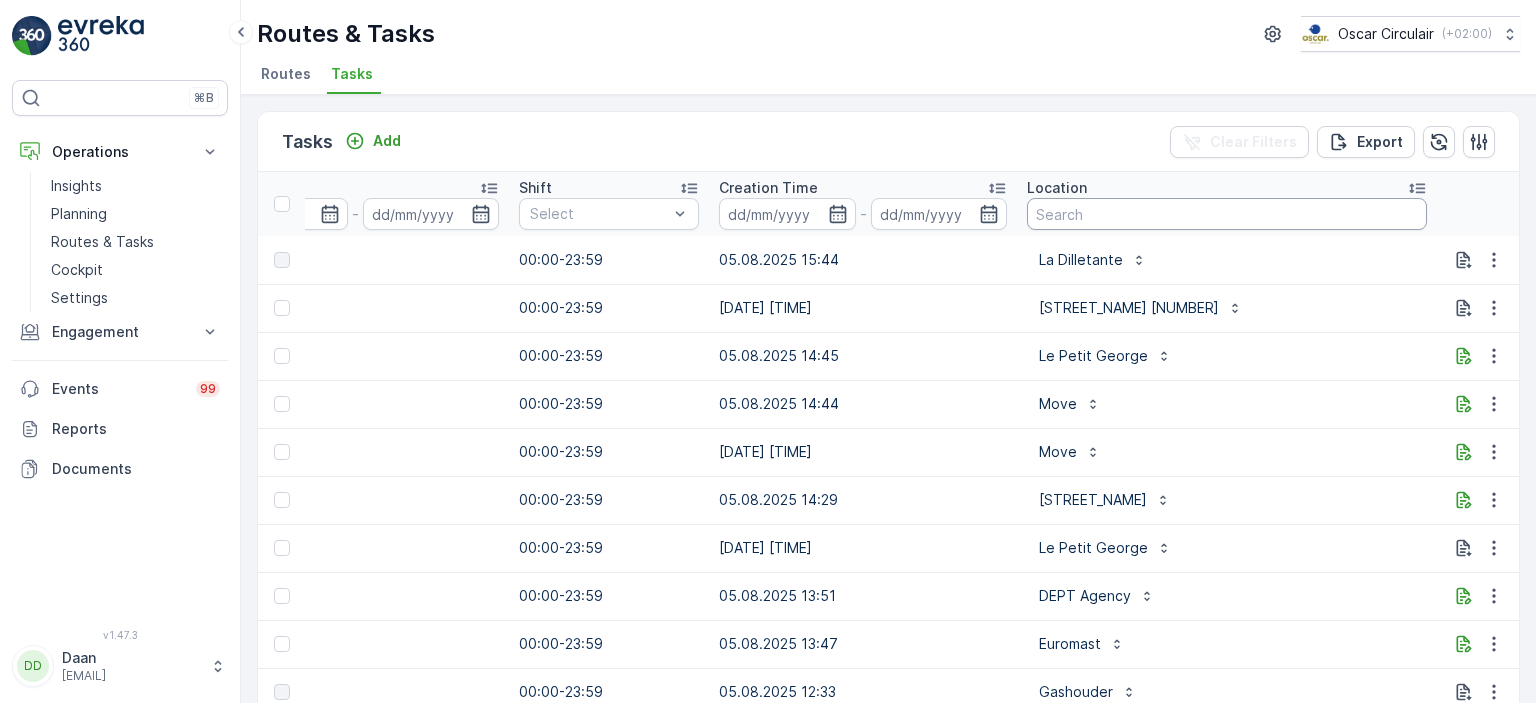 click at bounding box center (1227, 214) 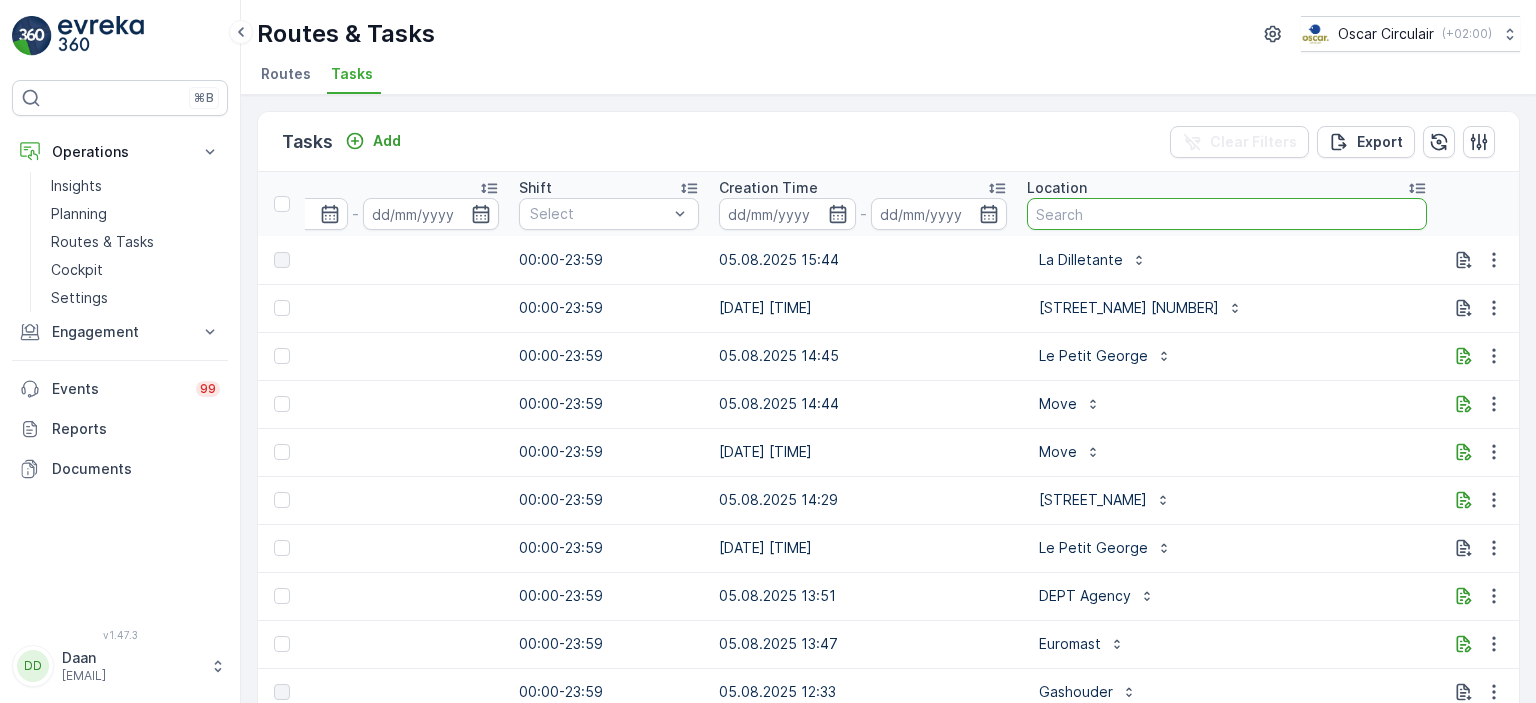 click at bounding box center (1227, 214) 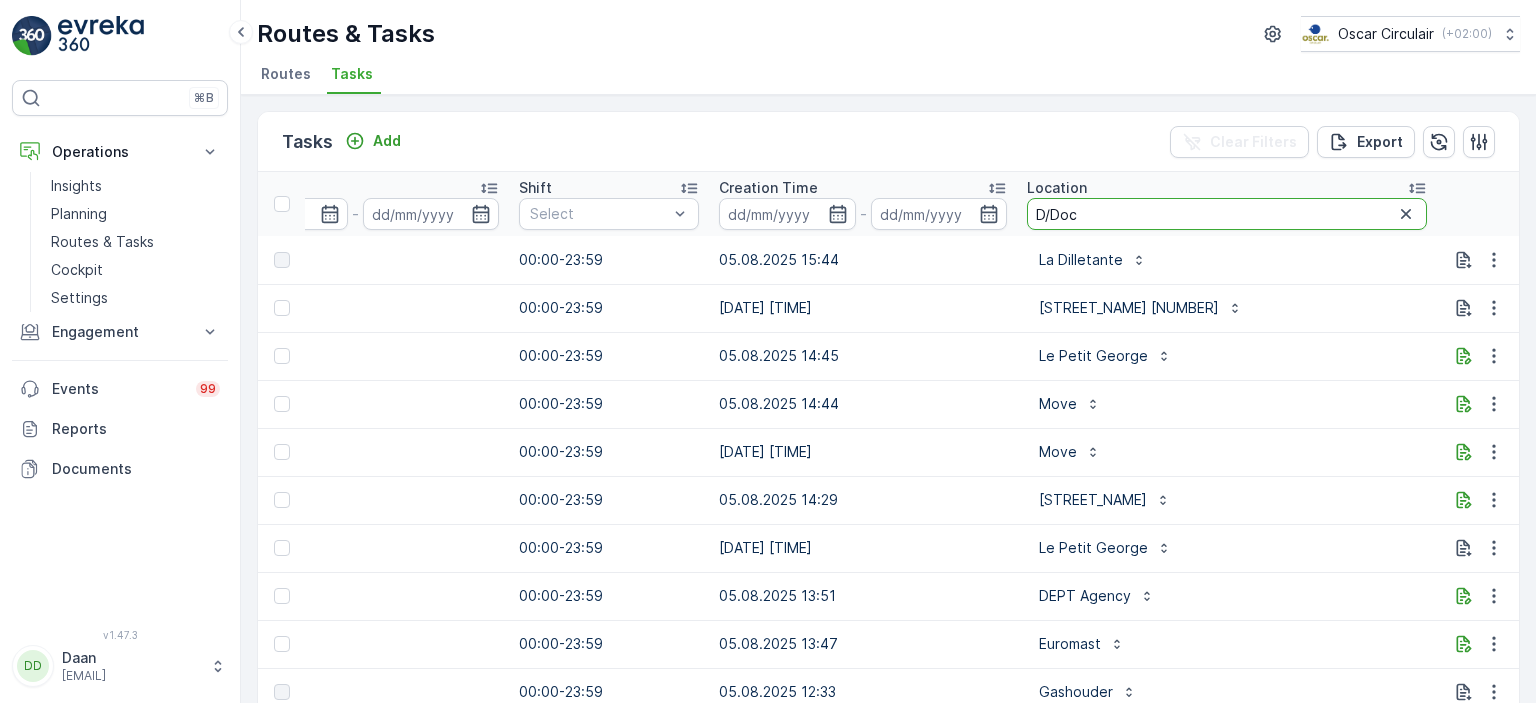 type on "D/Dock" 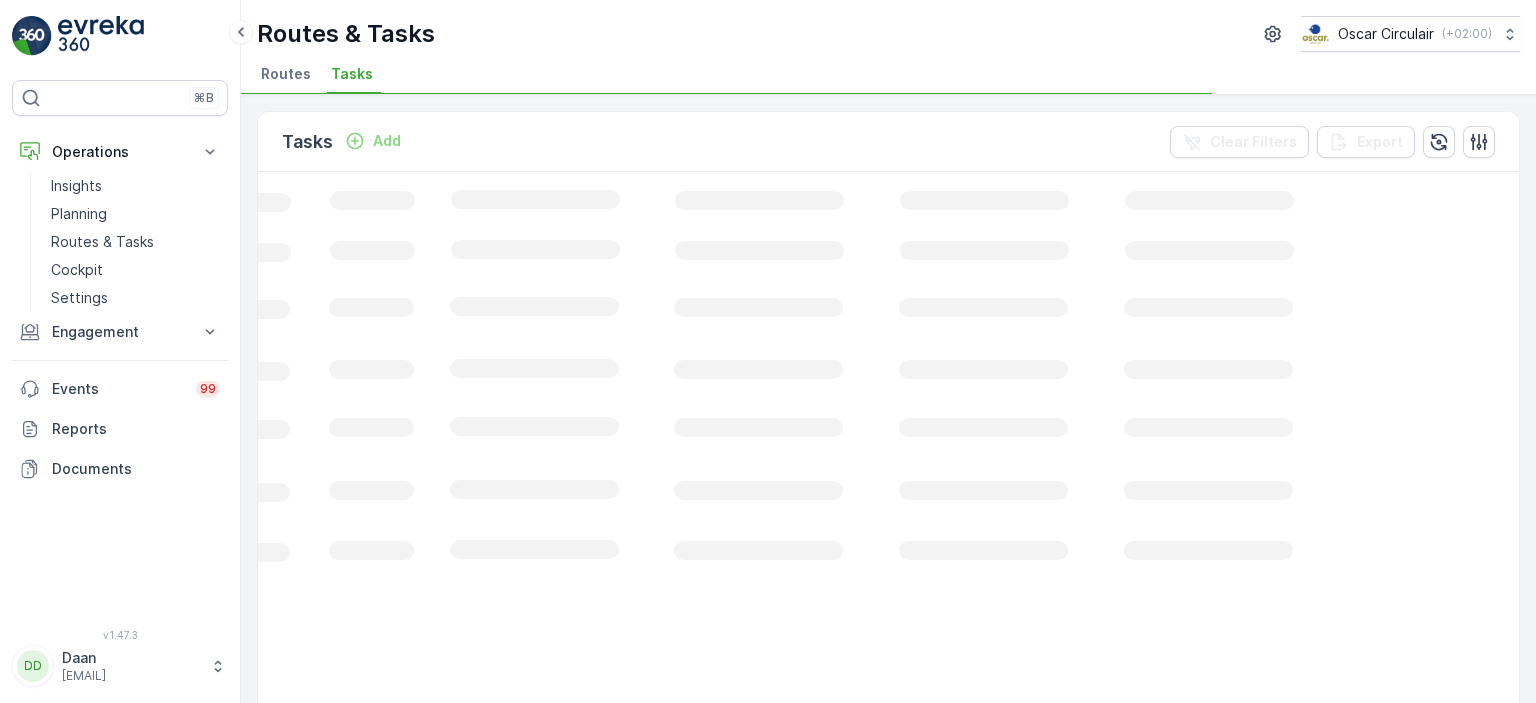 scroll, scrollTop: 0, scrollLeft: 663, axis: horizontal 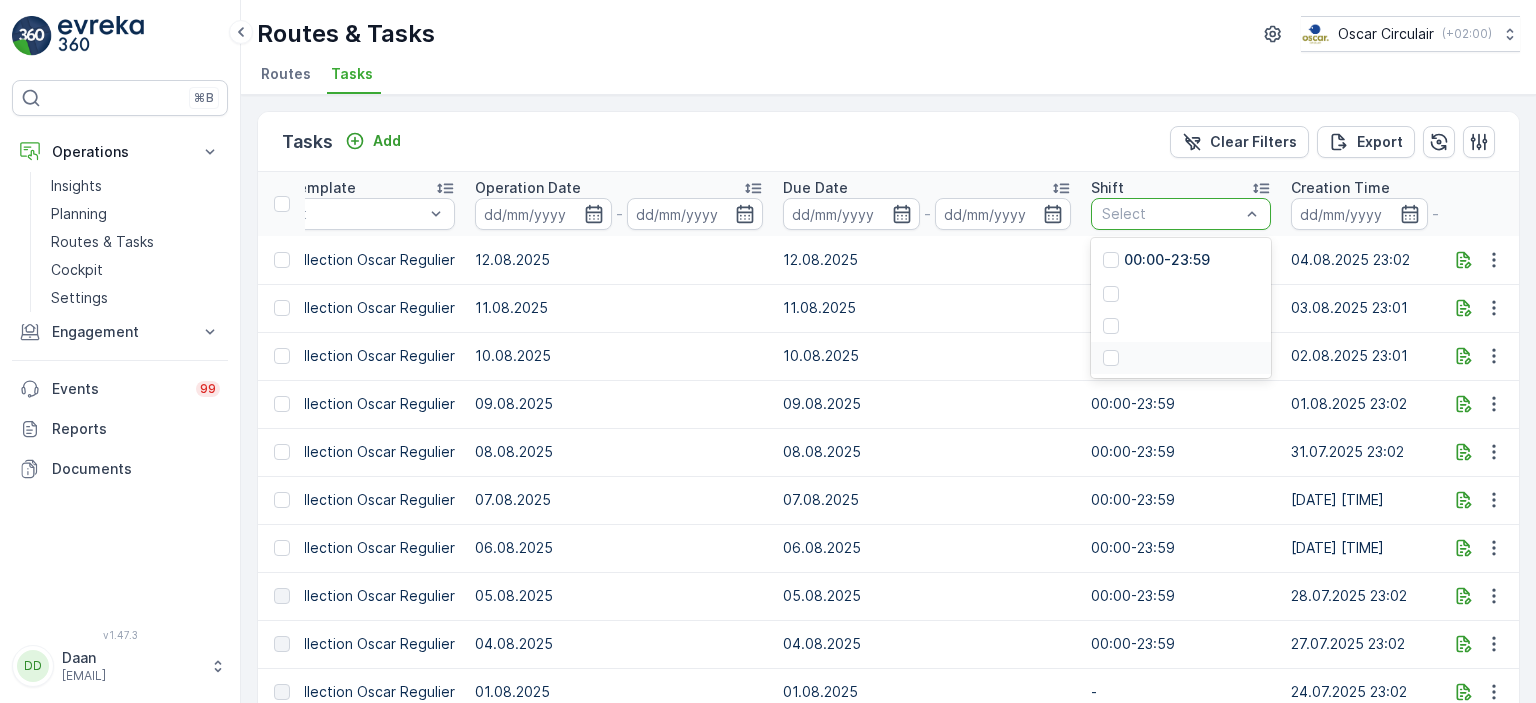 click on "ID Status Select Operation Select Task Template Select Operation Date - Due Date - Shift 4 results available. Use Up and Down to choose options, press Enter to select the currently focused option, press Escape to exit the menu, press Tab to select the option and exit the menu. Select 00:00-23:59 Creation Time - Location D/Dock Location History Source Route Region [NUMBER] To Do [CITY] Collection Item Collection Oscar Regulier [DATE] [DATE] 00:00-23:59 [DATE] [TIME]   D/Dock No History Records SL & SH Regular SL & SH regular - [NUMBER] To Do [CITY] Collection Item Collection Oscar Regulier [DATE] [DATE] 00:00-23:59 [DATE] [TIME]   D/Dock No History Records SL & SH Regular SL & SH regular - [NUMBER] To Do [CITY] Collection Item Collection Oscar Regulier [DATE] [DATE] 00:00-23:59 [DATE] [TIME]   D/Dock No History Records SL & SH Regular SL & SH regular - [NUMBER] To Do [CITY] Collection Item Collection Oscar Regulier [DATE] [DATE] 00:00-23:59 [DATE] [TIME]" at bounding box center (1131, 1404) 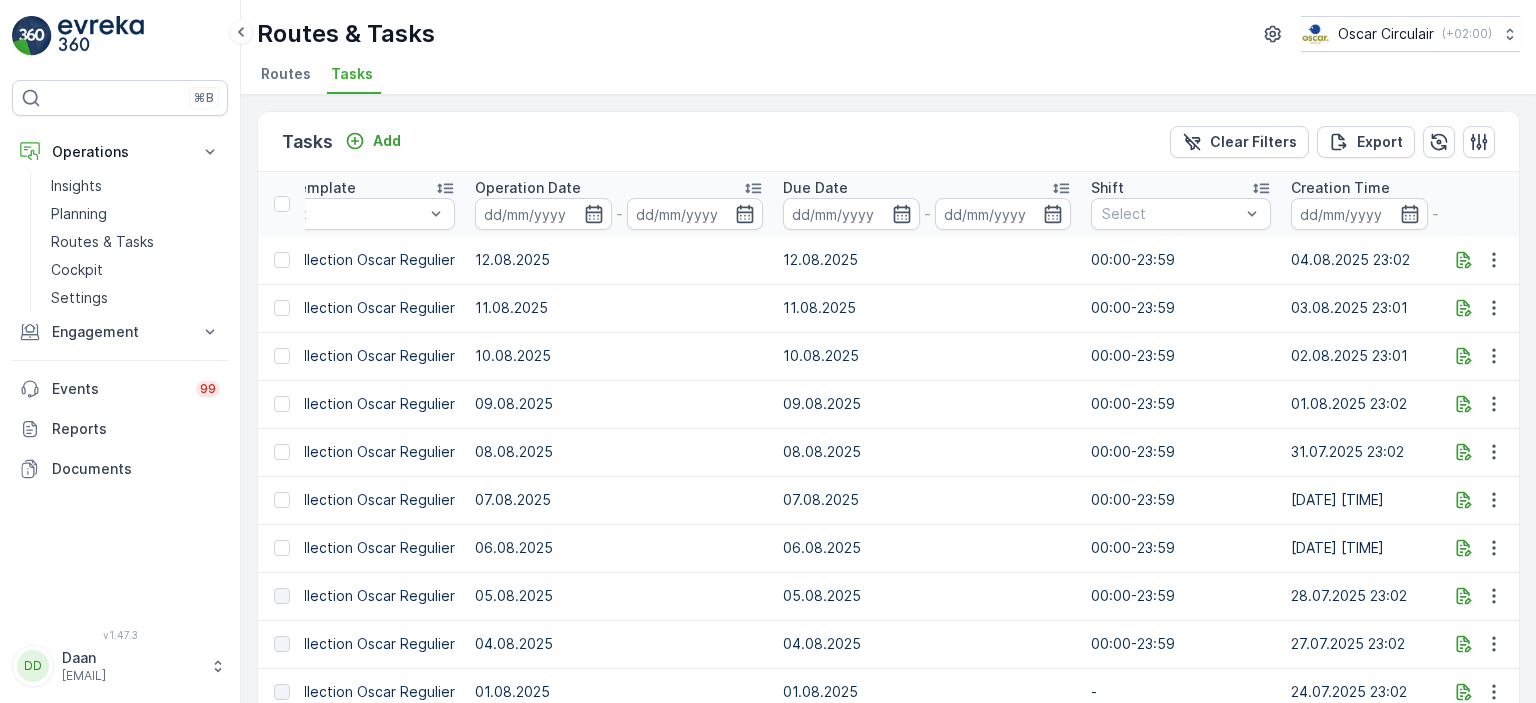 click on "11.08.2025" at bounding box center (927, 308) 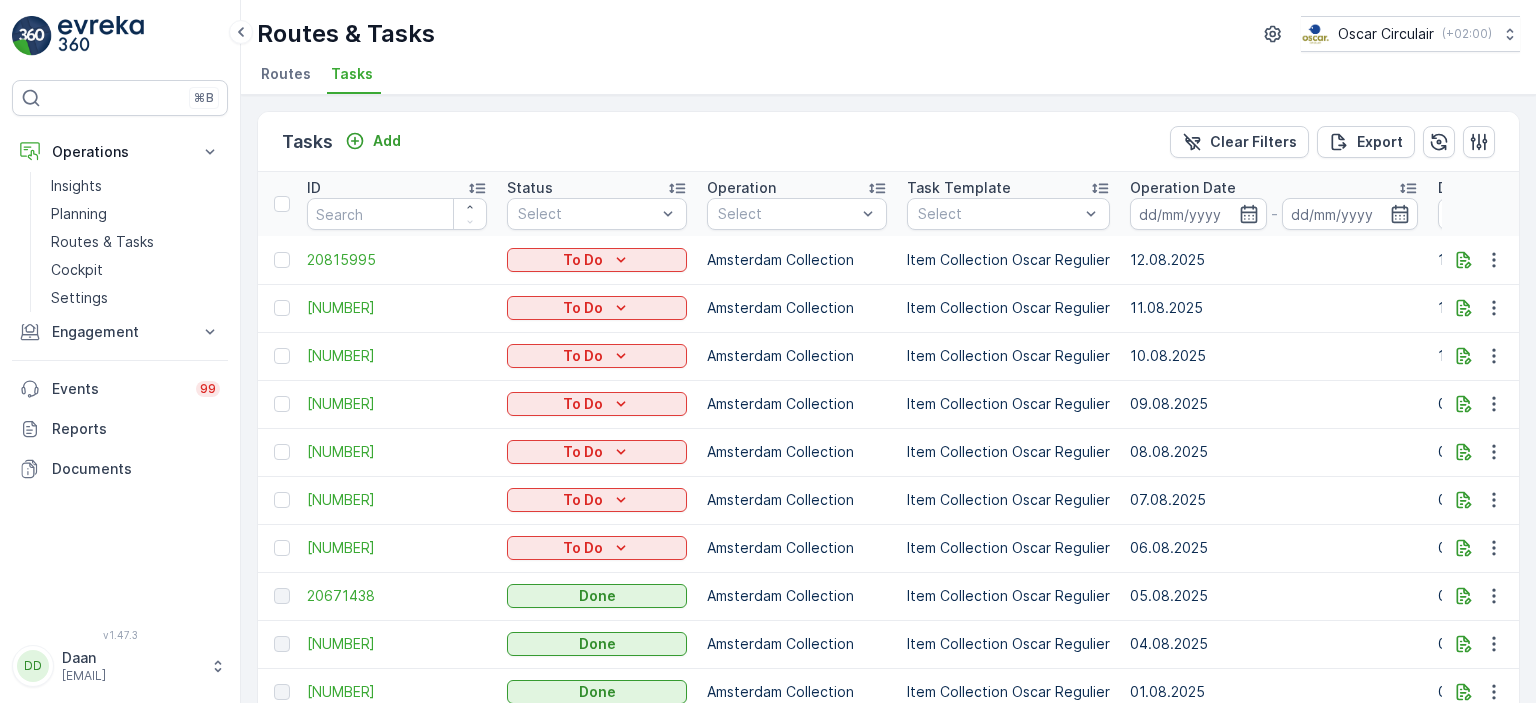 scroll, scrollTop: 0, scrollLeft: 0, axis: both 